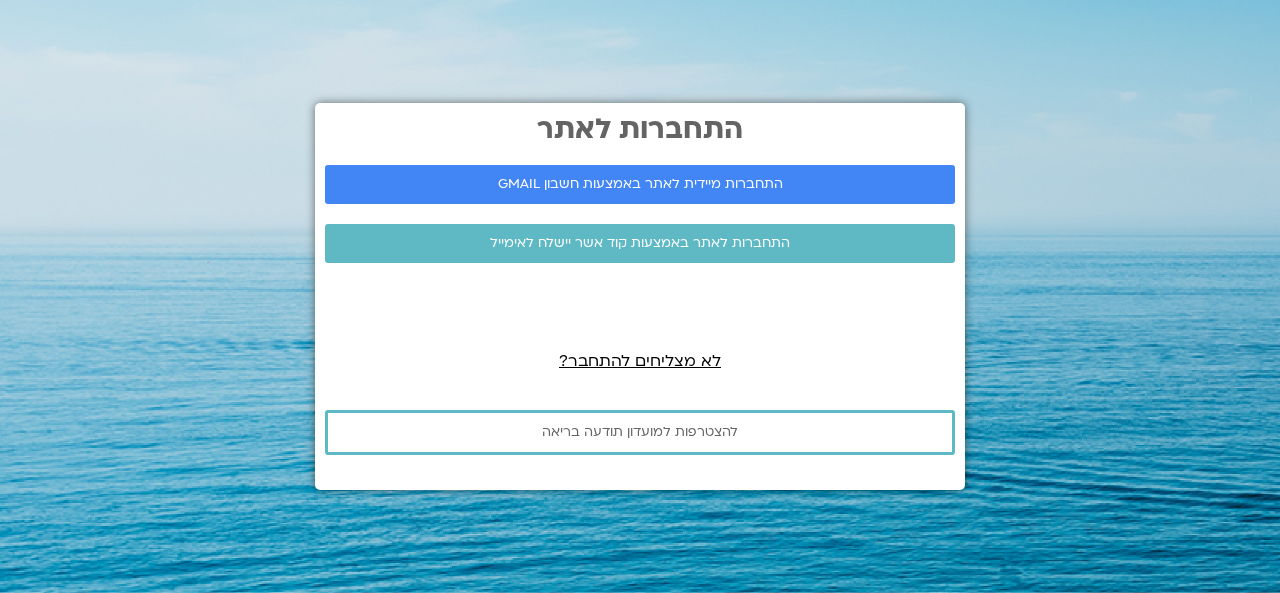 scroll, scrollTop: 0, scrollLeft: 0, axis: both 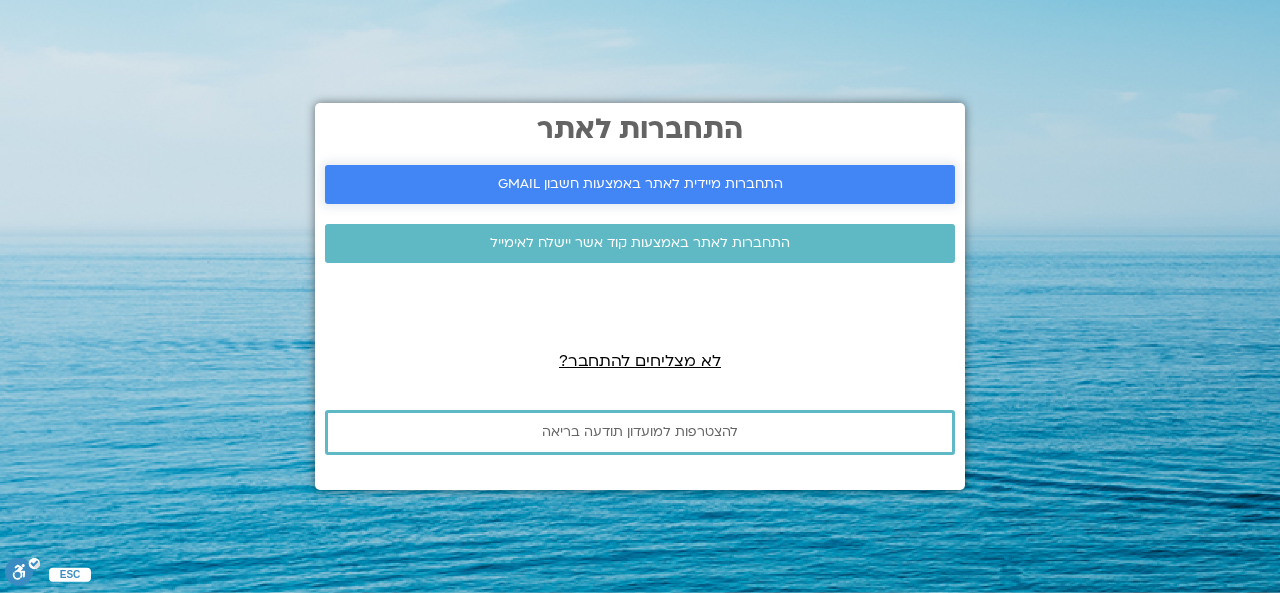 click on "התחברות מיידית לאתר באמצעות חשבון GMAIL" at bounding box center [640, 184] 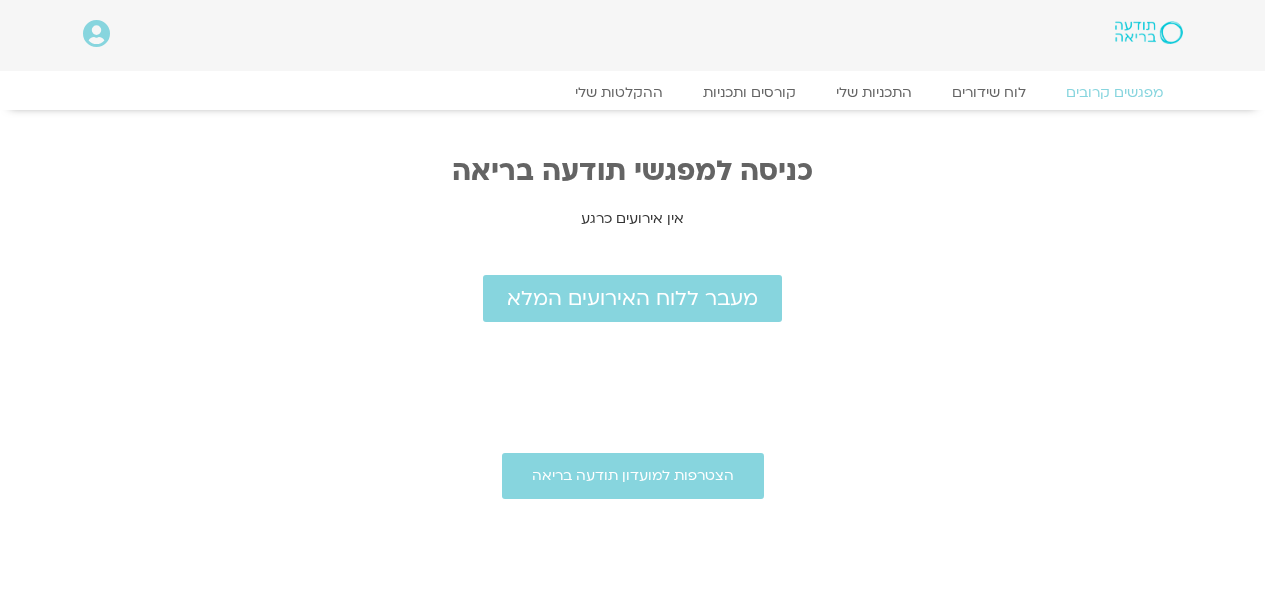 scroll, scrollTop: 0, scrollLeft: 0, axis: both 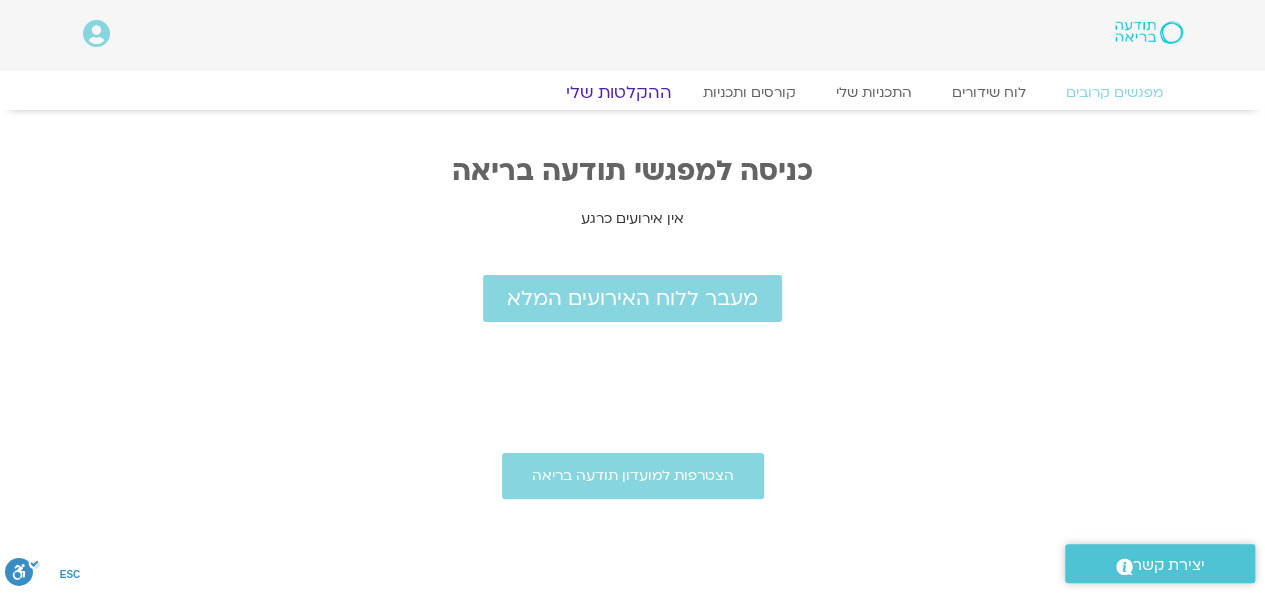 click on "ההקלטות שלי" 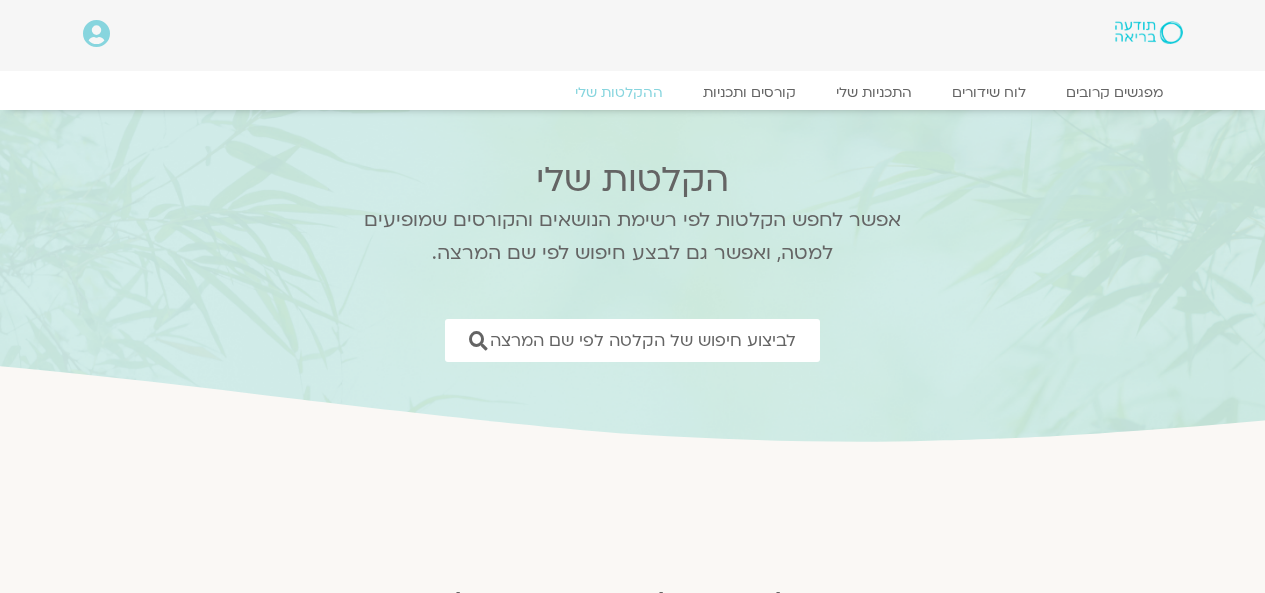 scroll, scrollTop: 0, scrollLeft: 0, axis: both 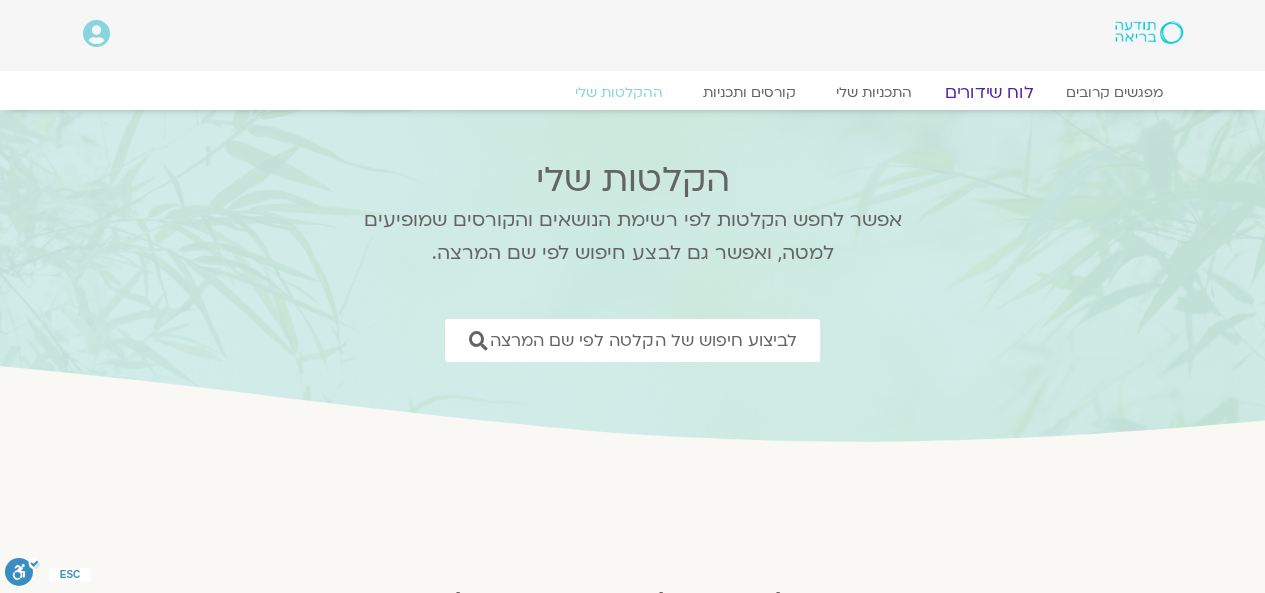 click on "לוח שידורים" 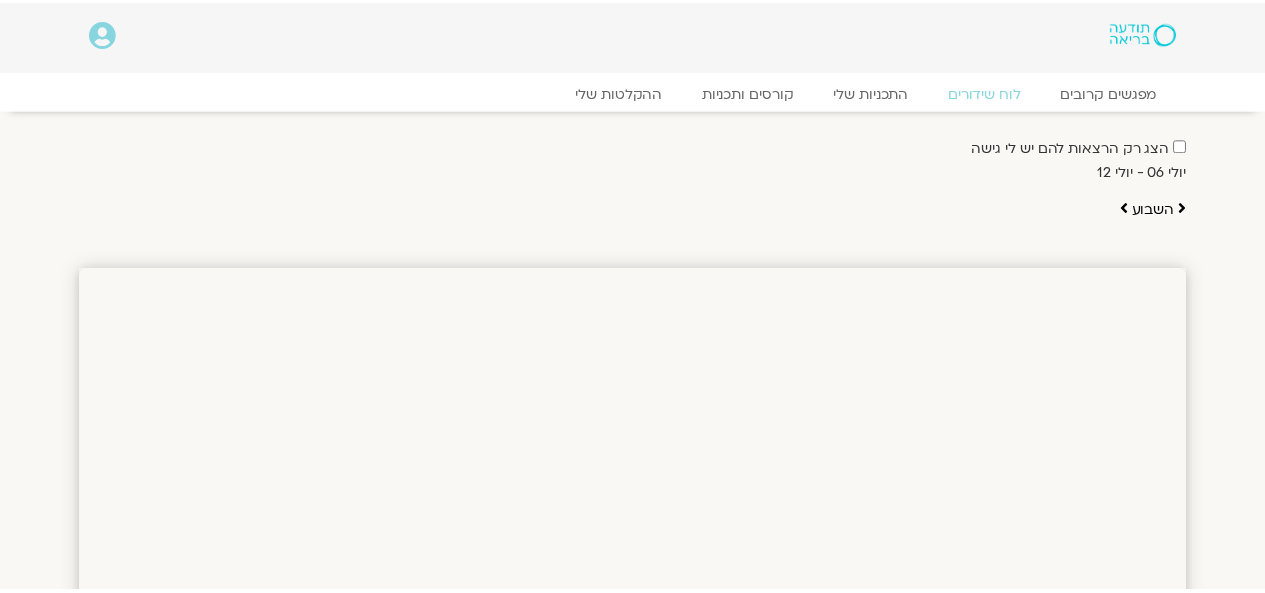 scroll, scrollTop: 0, scrollLeft: 0, axis: both 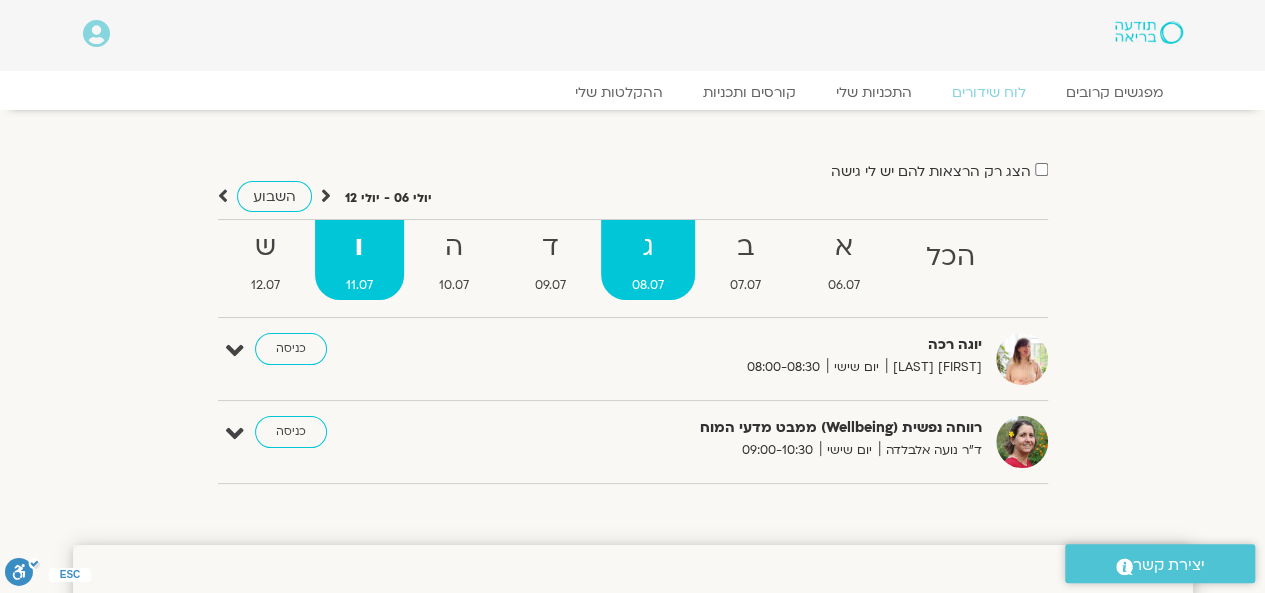 click on "ג" at bounding box center (648, 247) 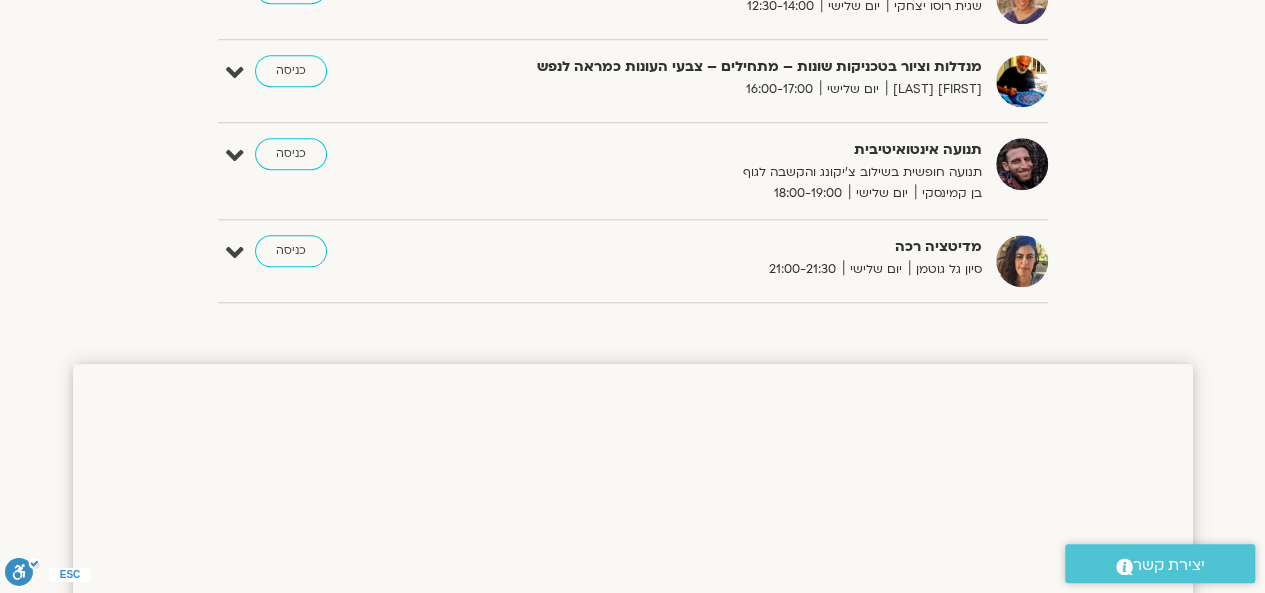 scroll, scrollTop: 858, scrollLeft: 0, axis: vertical 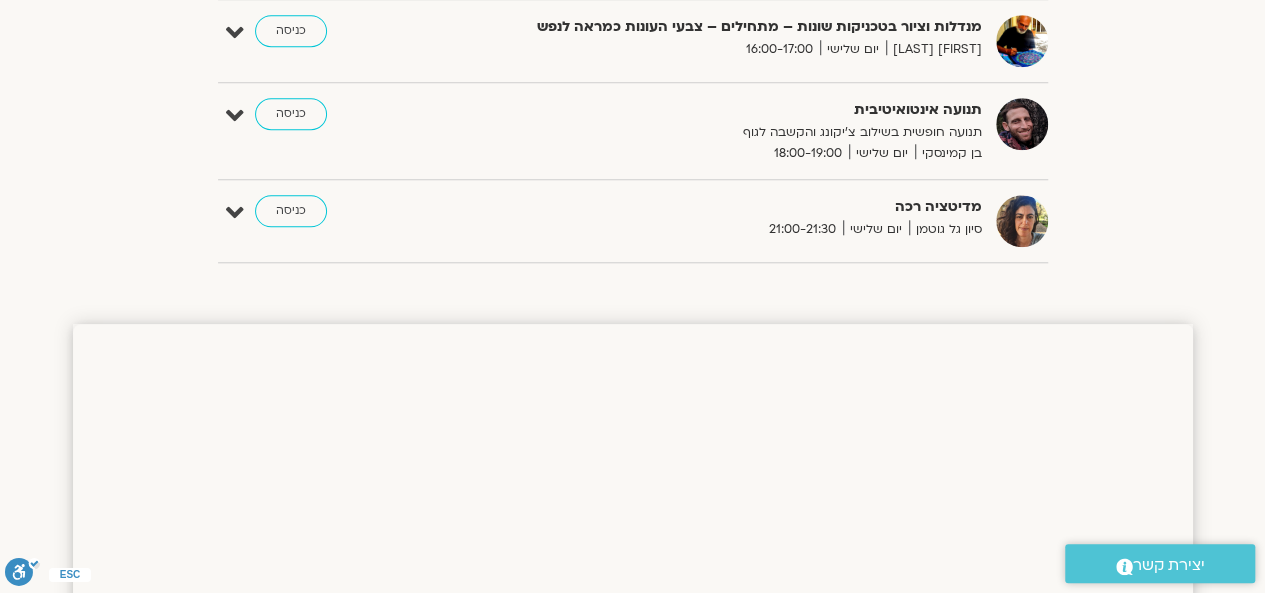 click on "הצג רק הרצאות להם יש לי גישה
יולי 06 - יולי 12
השבוע
להציג אירועים שפתוחים עבורי
הכל
א 06.07 ב 07.07 ג 08.07 ד 09.07 ה 10.07 ו 11.07 ש 12.07" at bounding box center (633, -210) 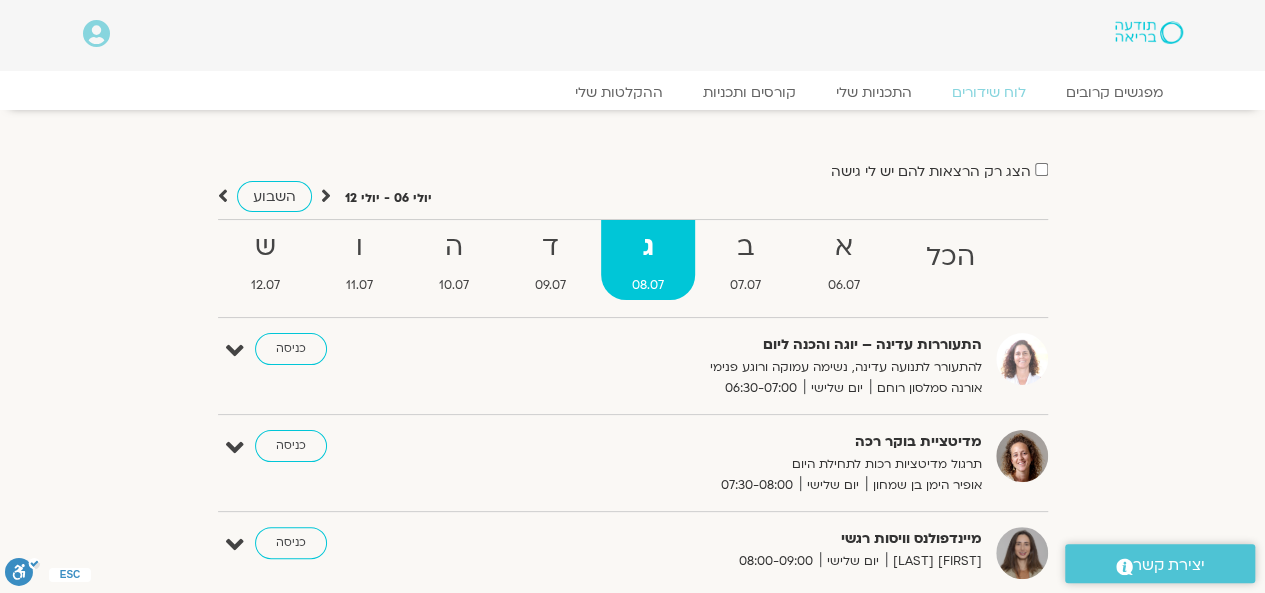 scroll, scrollTop: 0, scrollLeft: 0, axis: both 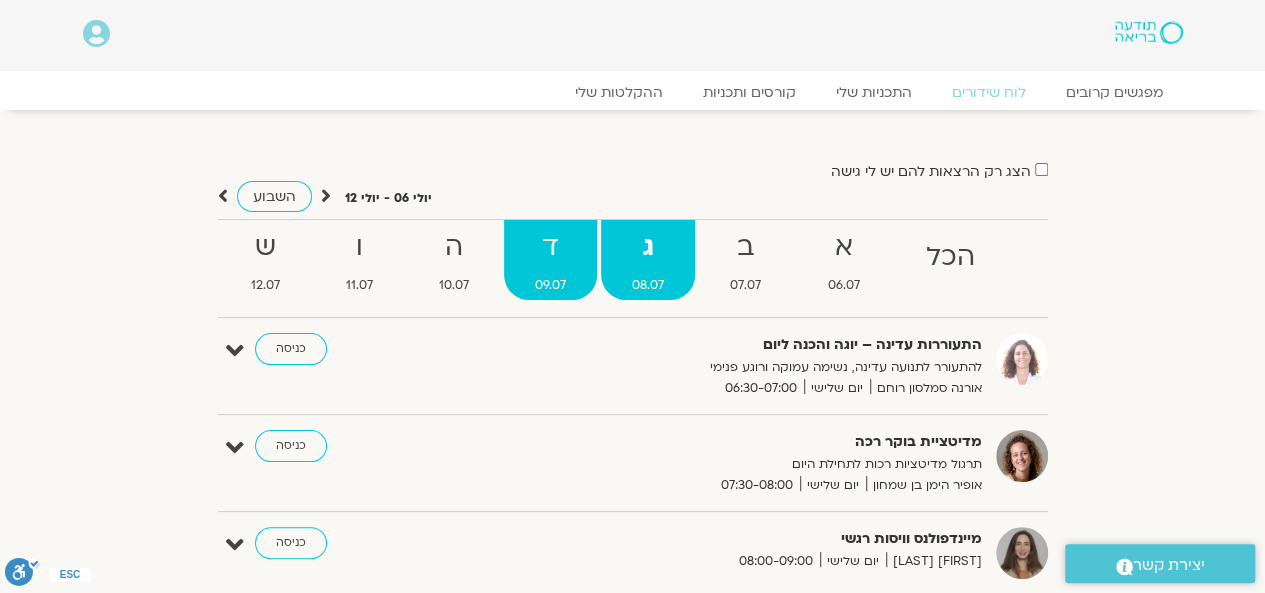 click on "ד" at bounding box center (550, 247) 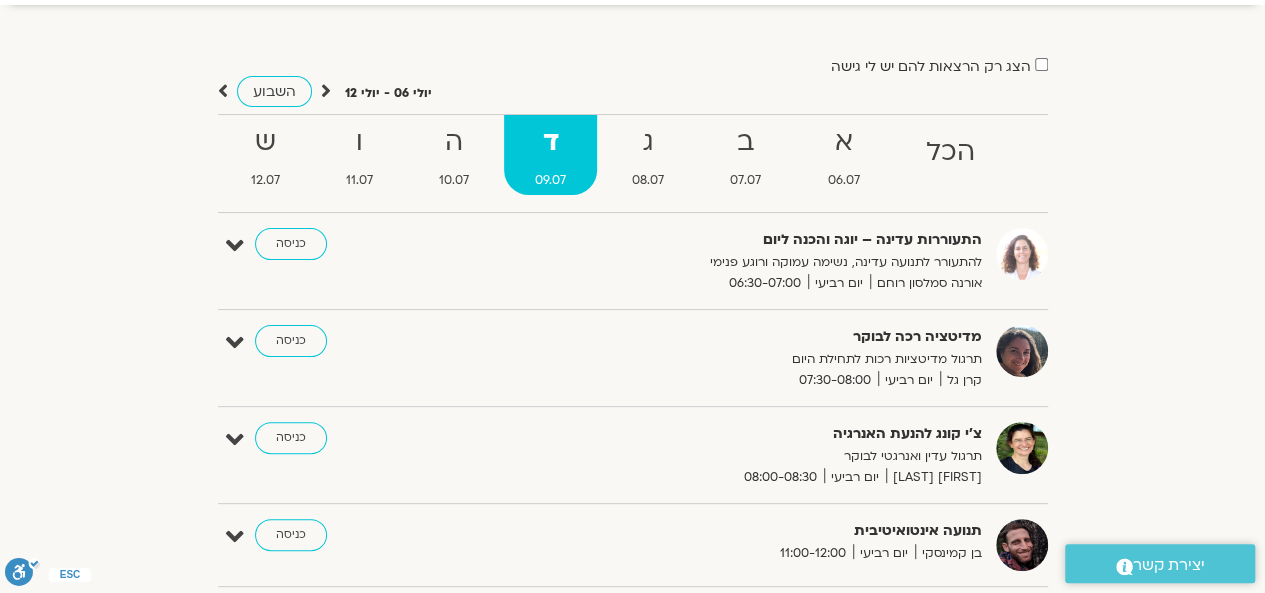 scroll, scrollTop: 0, scrollLeft: 0, axis: both 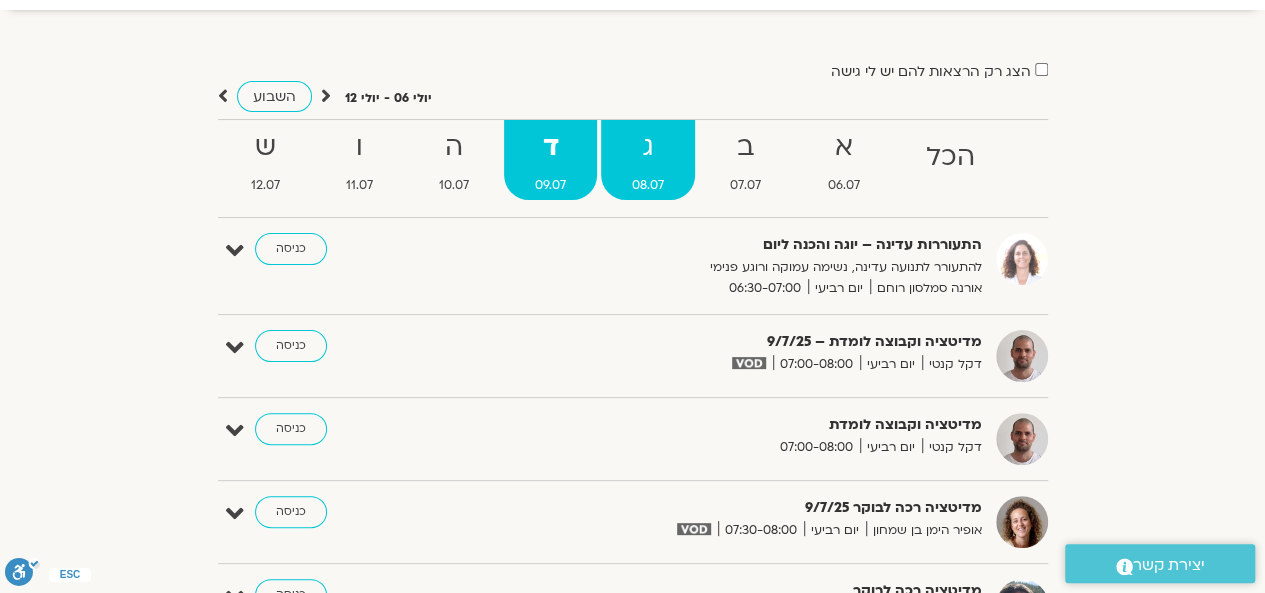 click on "08.07" at bounding box center (648, 185) 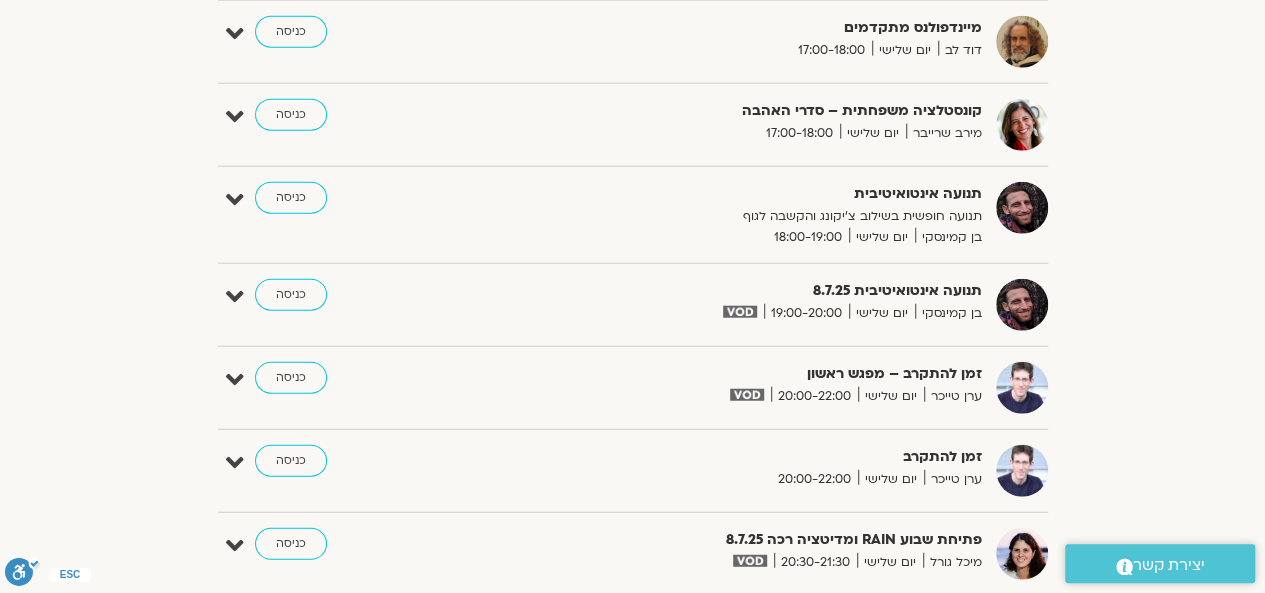 scroll, scrollTop: 2400, scrollLeft: 0, axis: vertical 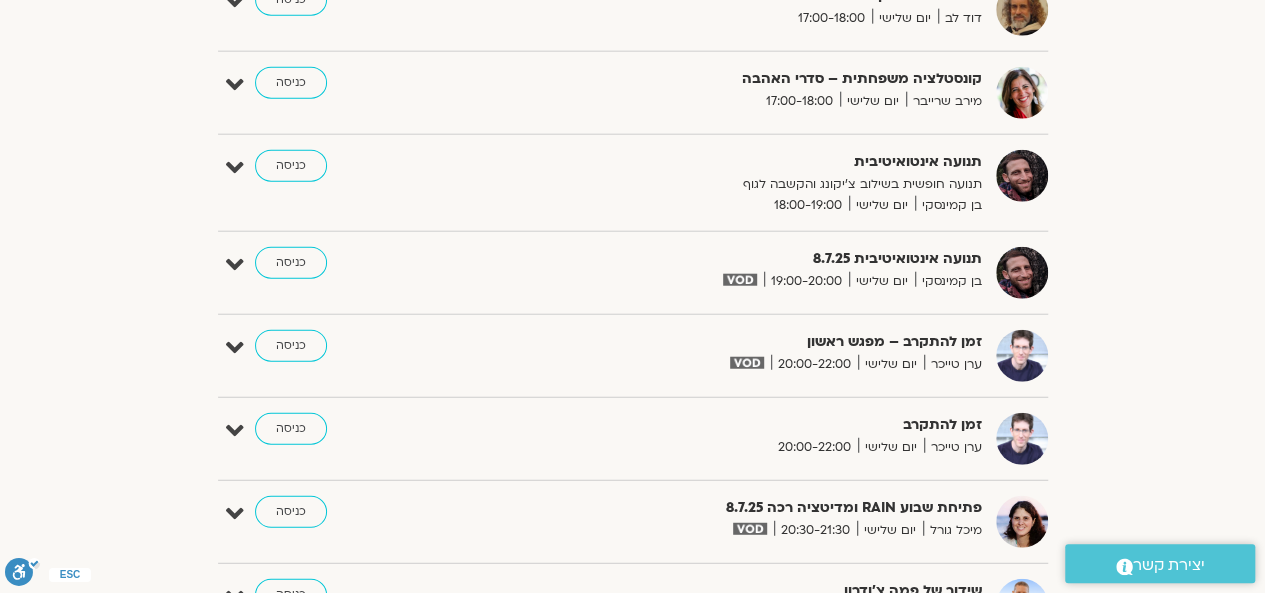 click at bounding box center [235, 348] 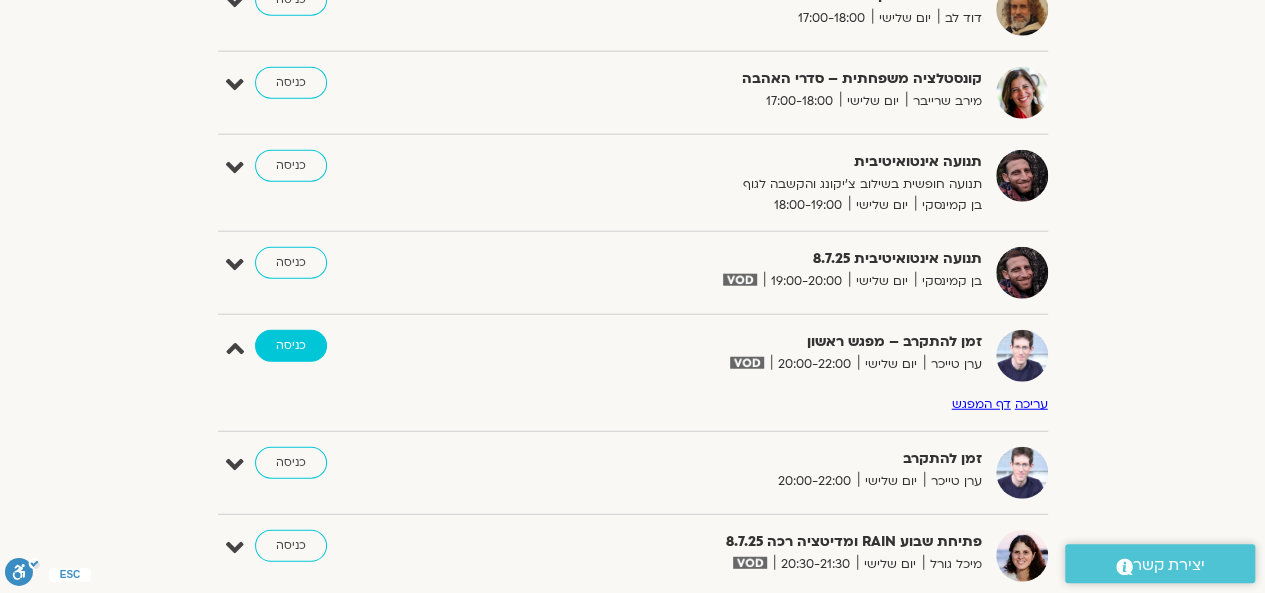 click on "כניסה" at bounding box center [291, 346] 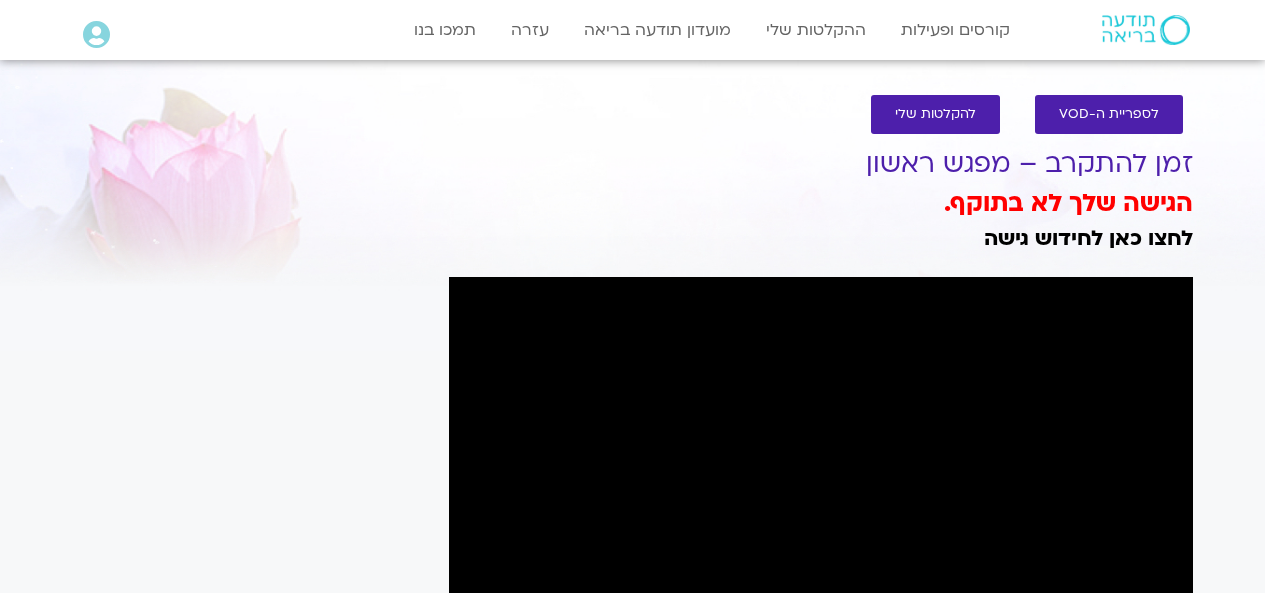 scroll, scrollTop: 0, scrollLeft: 0, axis: both 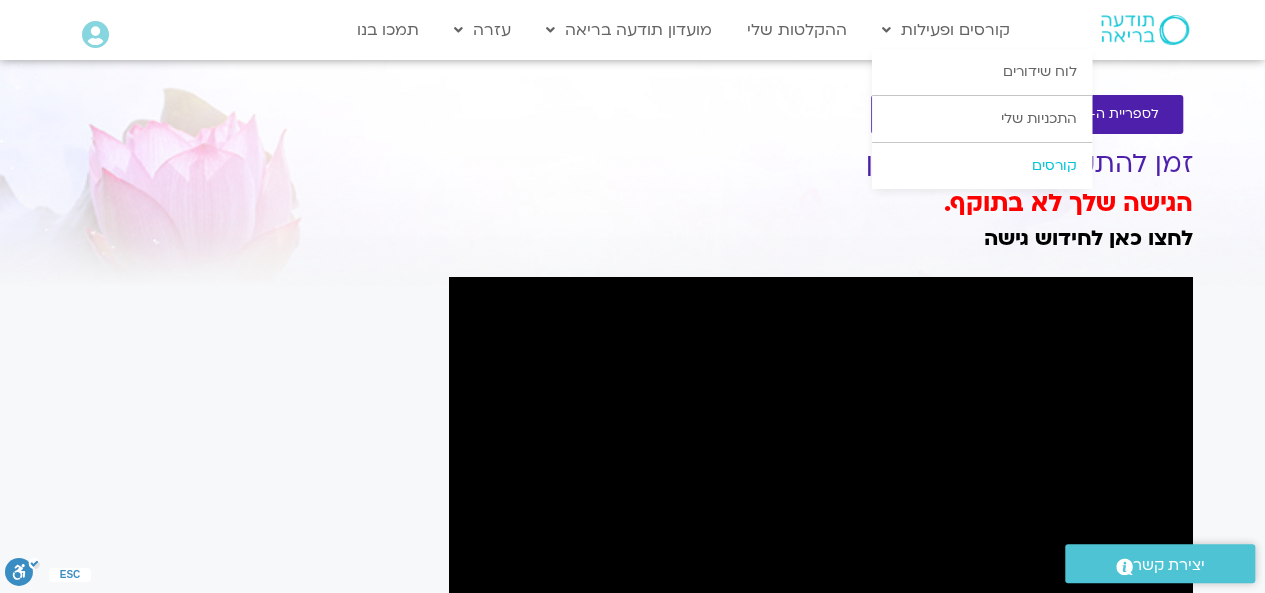 click on "קורסים" at bounding box center (982, 166) 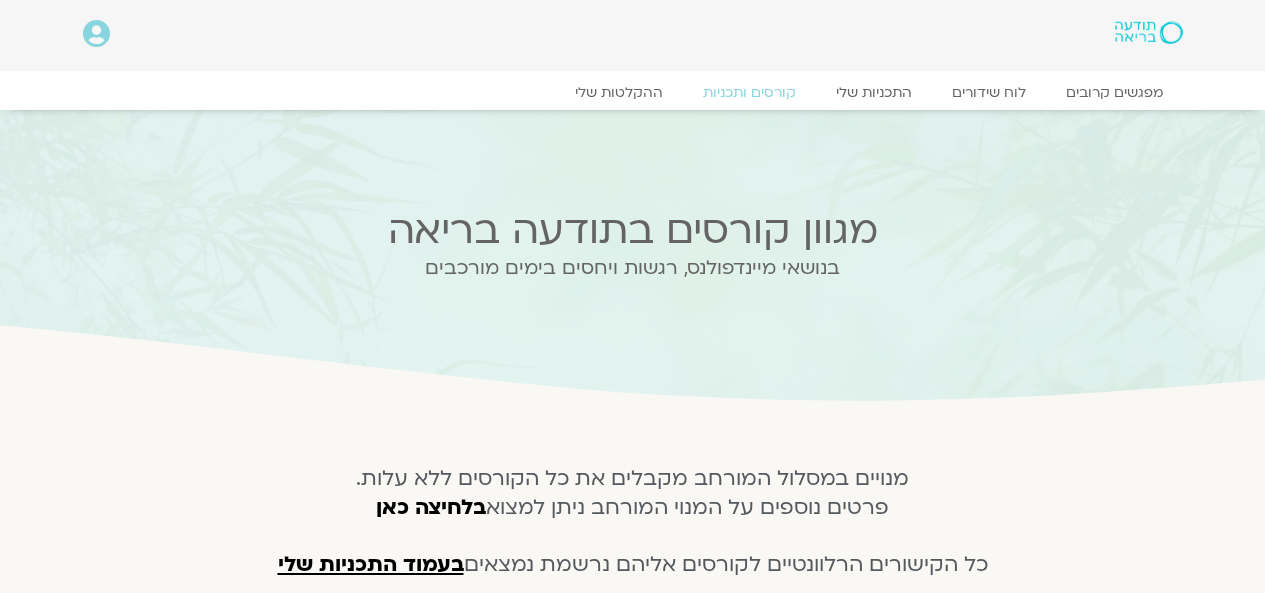 scroll, scrollTop: 0, scrollLeft: 0, axis: both 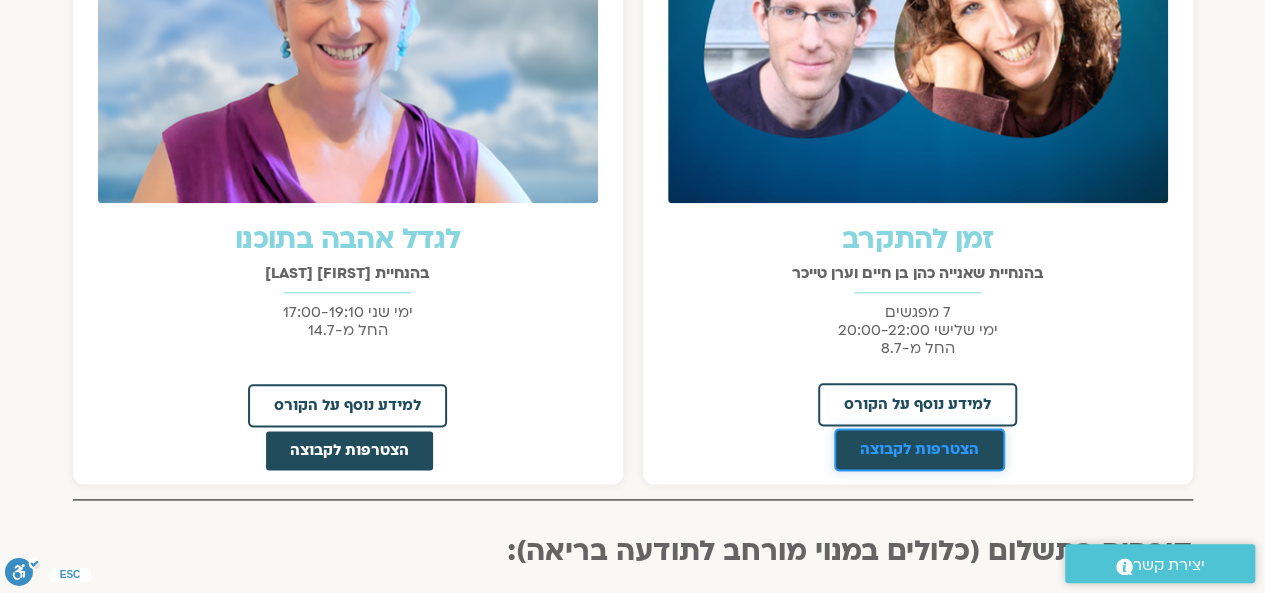 click on "הצטרפות לקבוצה" at bounding box center [919, 449] 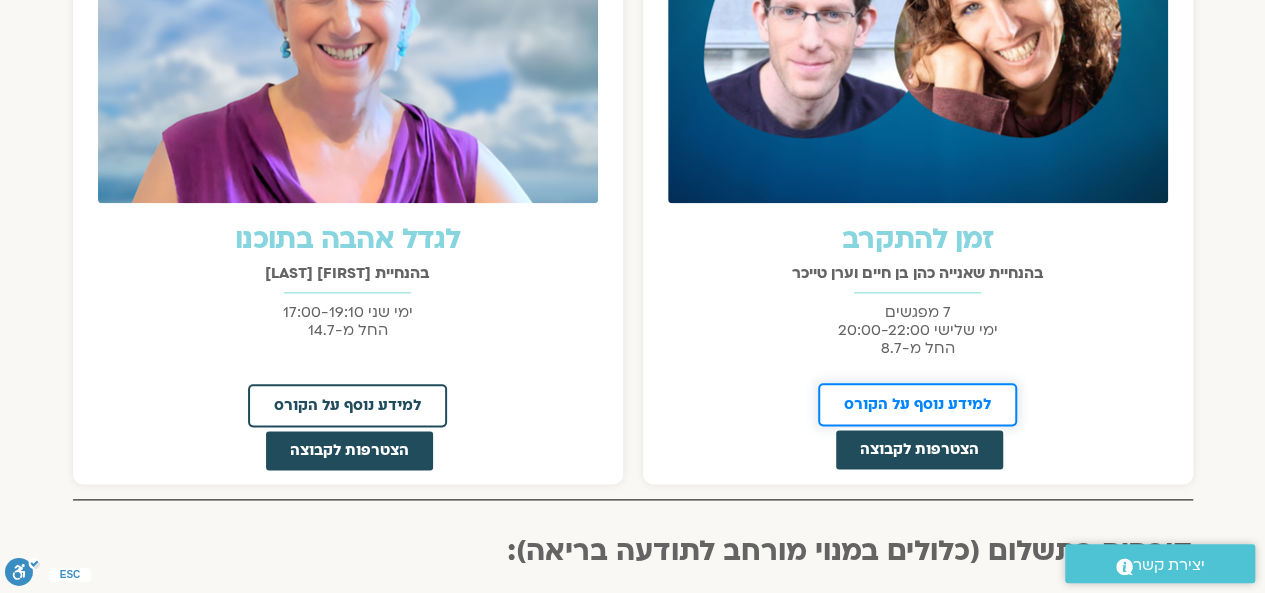 click on "למידע נוסף על הקורס" at bounding box center [917, 404] 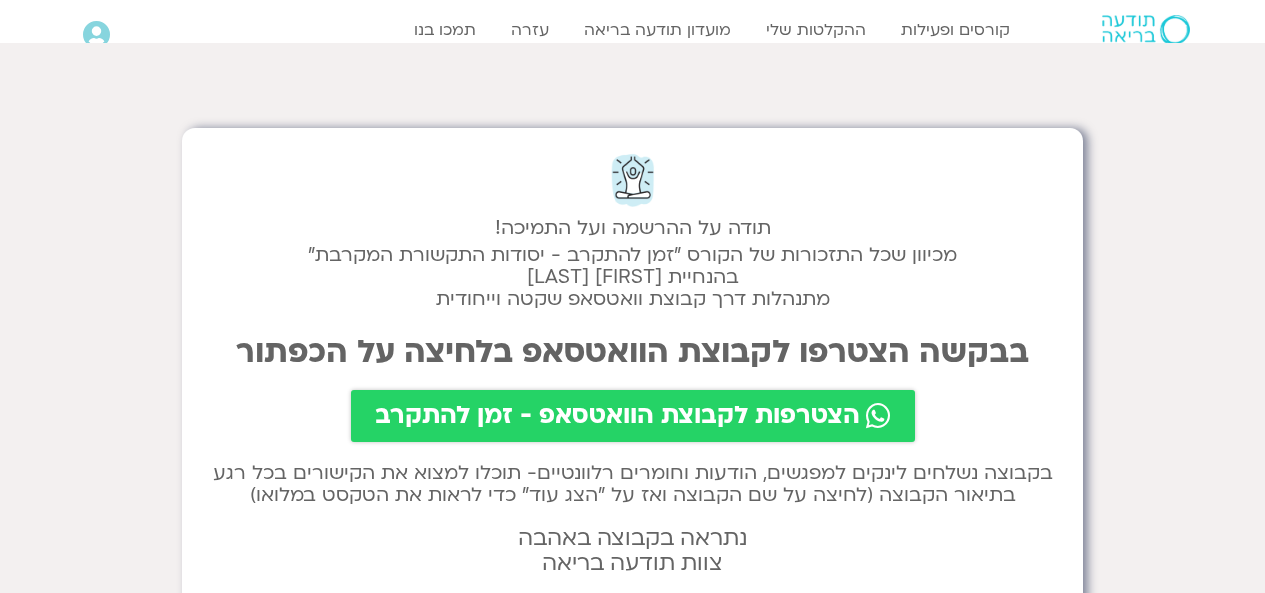scroll, scrollTop: 0, scrollLeft: 0, axis: both 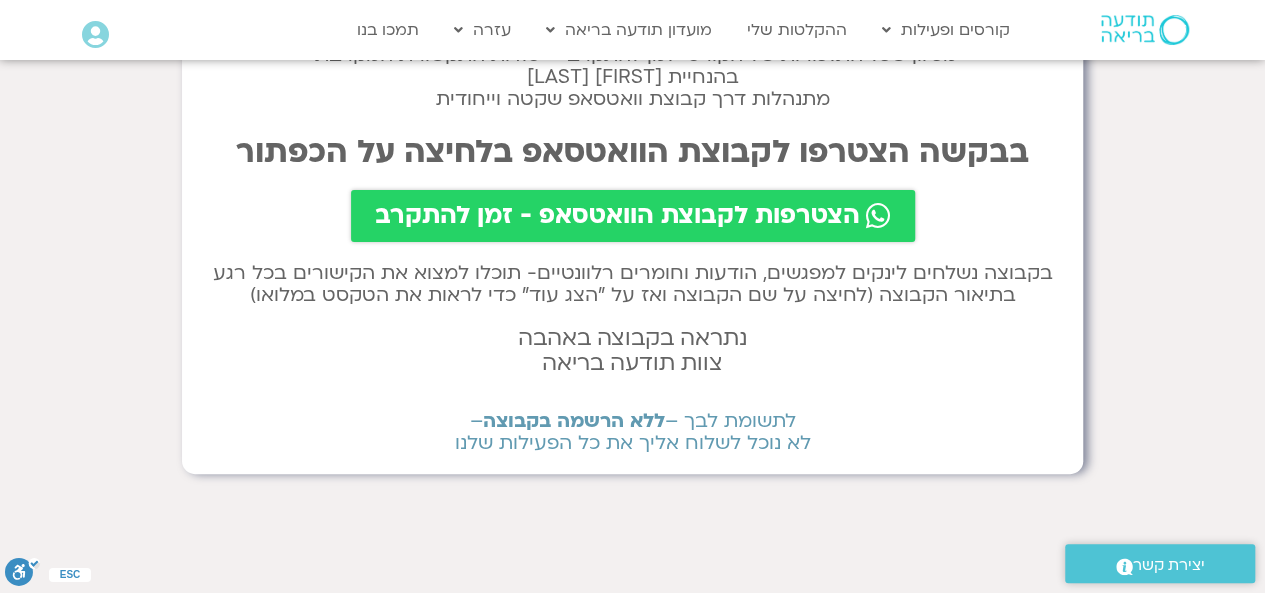 click on "הצטרפות לקבוצת הוואטסאפ - זמן להתקרב" at bounding box center (617, 216) 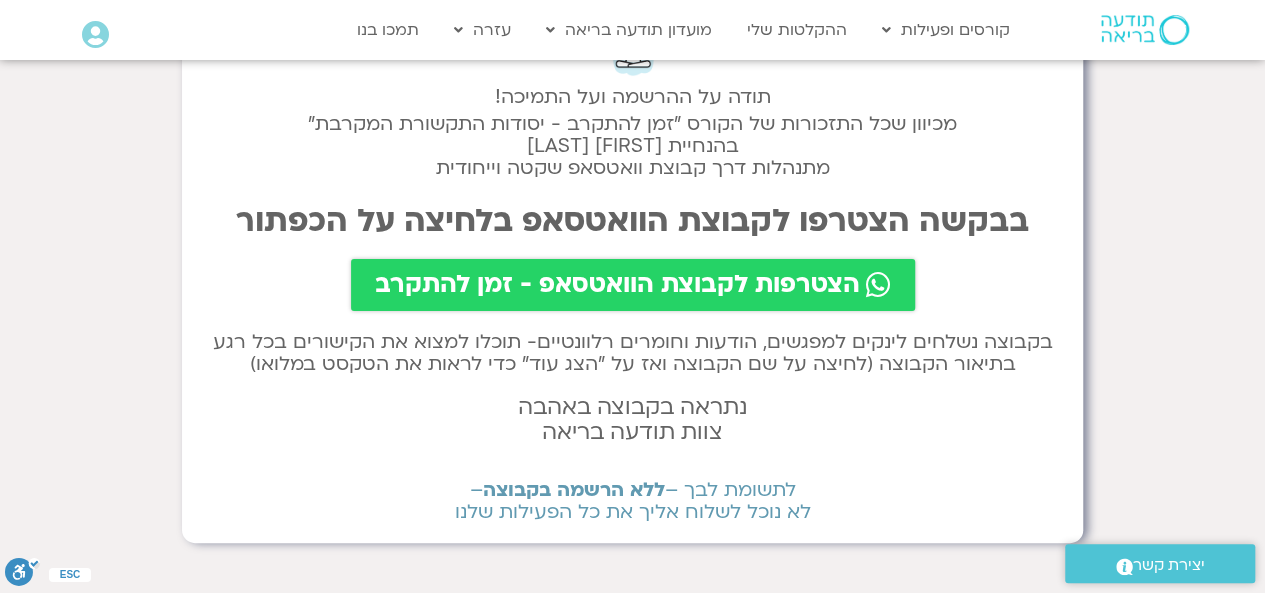 scroll, scrollTop: 0, scrollLeft: 0, axis: both 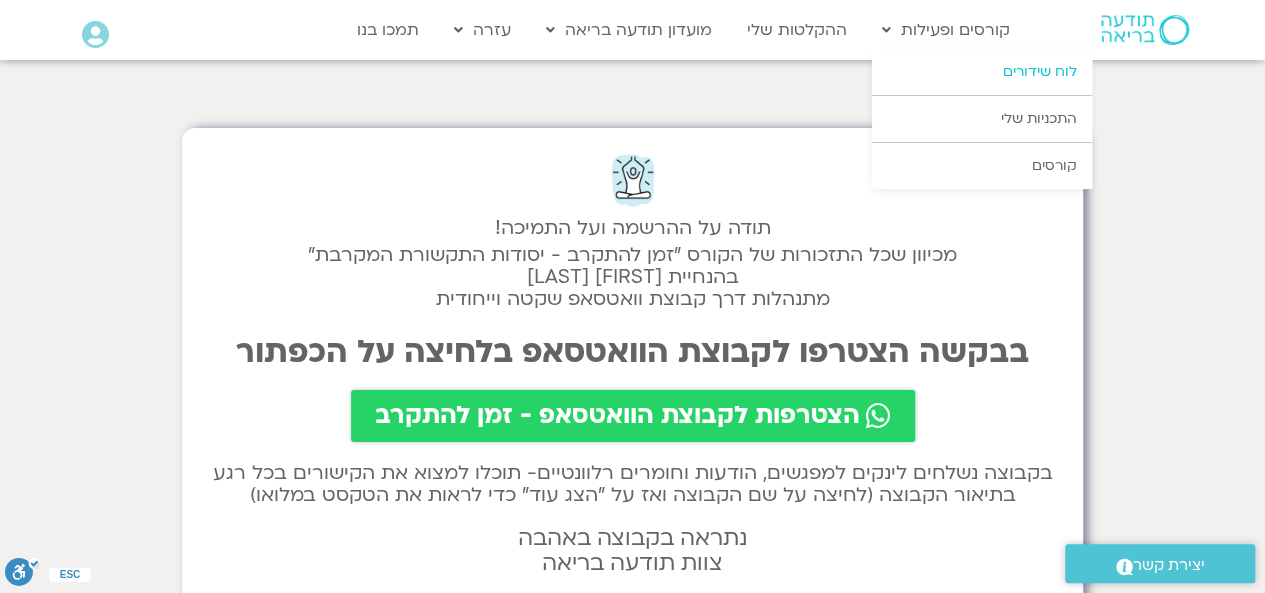 click on "לוח שידורים" at bounding box center (982, 72) 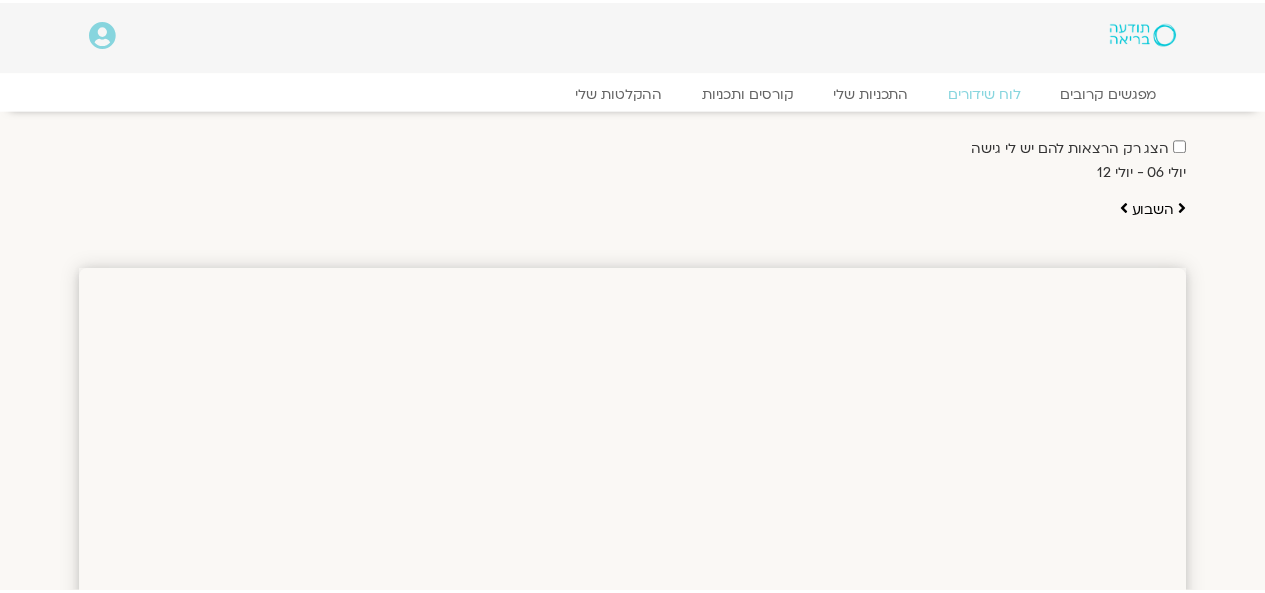 scroll, scrollTop: 0, scrollLeft: 0, axis: both 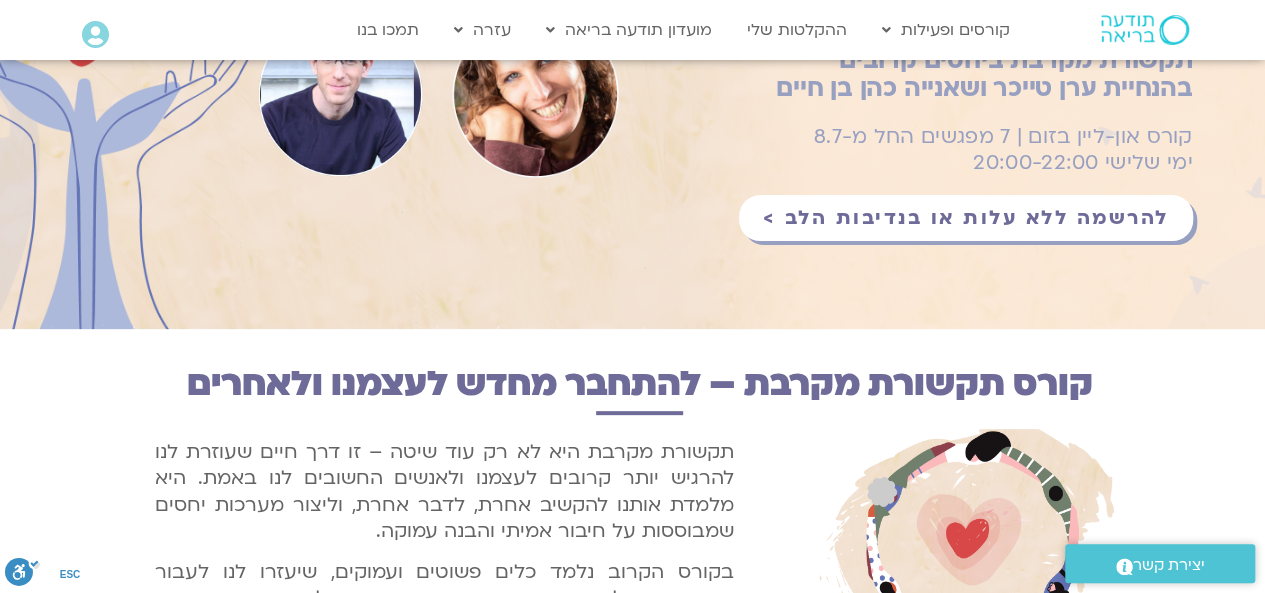 click on "להרשמה ללא עלות או בנדיבות הלב >" at bounding box center (966, 218) 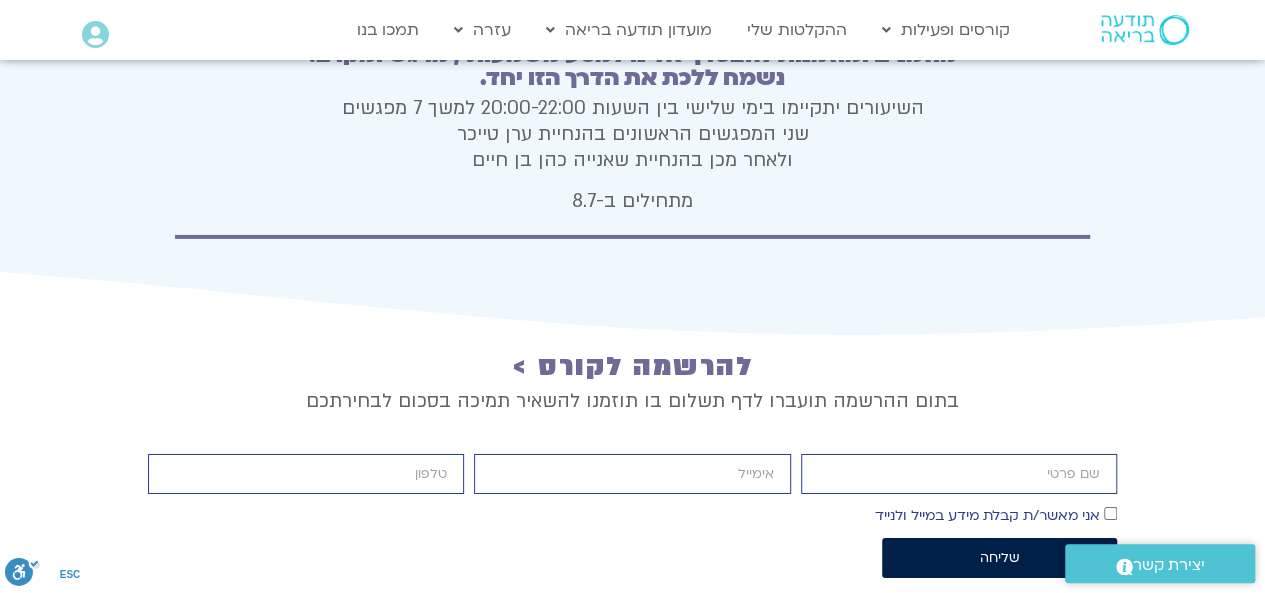 scroll, scrollTop: 7056, scrollLeft: 0, axis: vertical 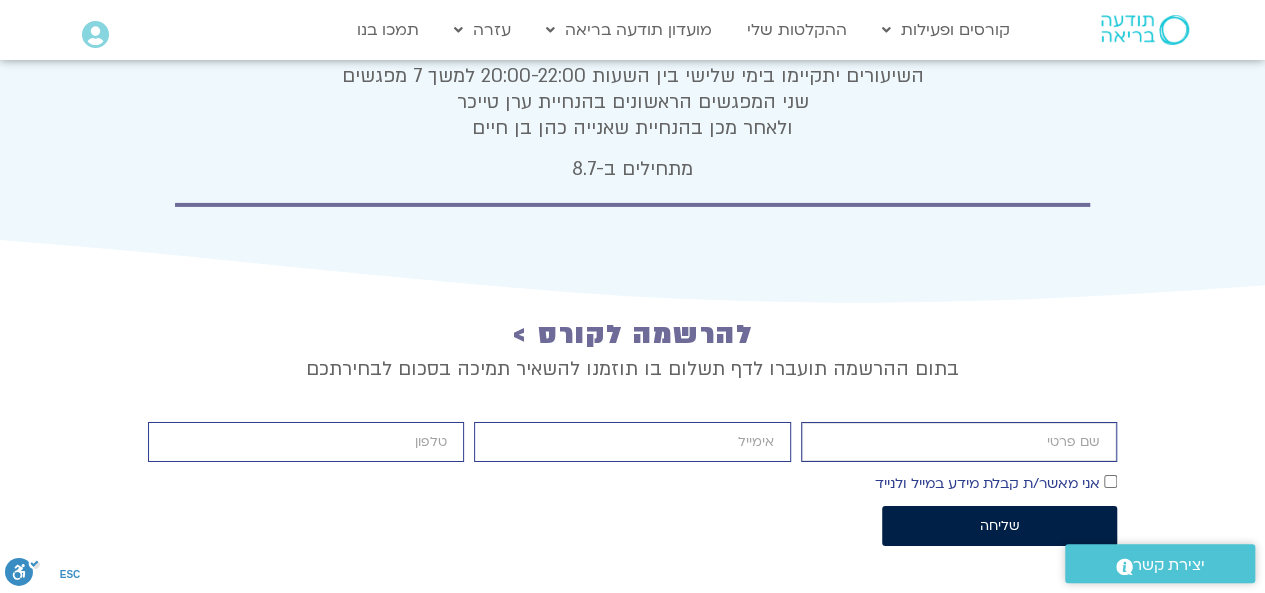 click on "firstname" at bounding box center [959, 442] 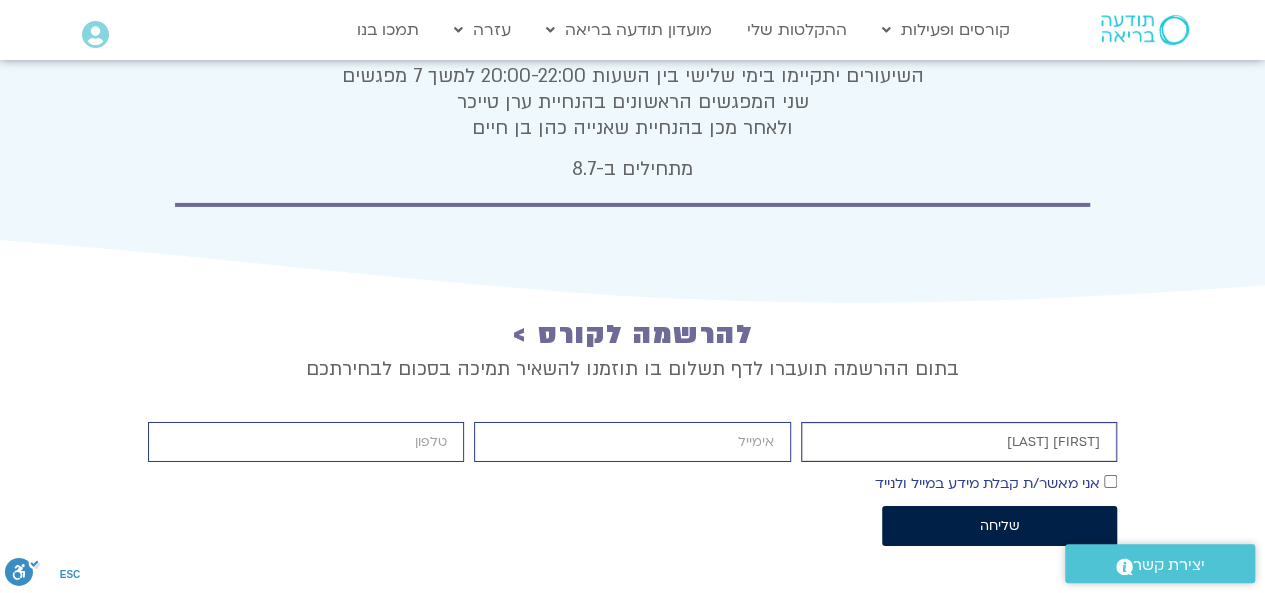 type on "מיכאל צור" 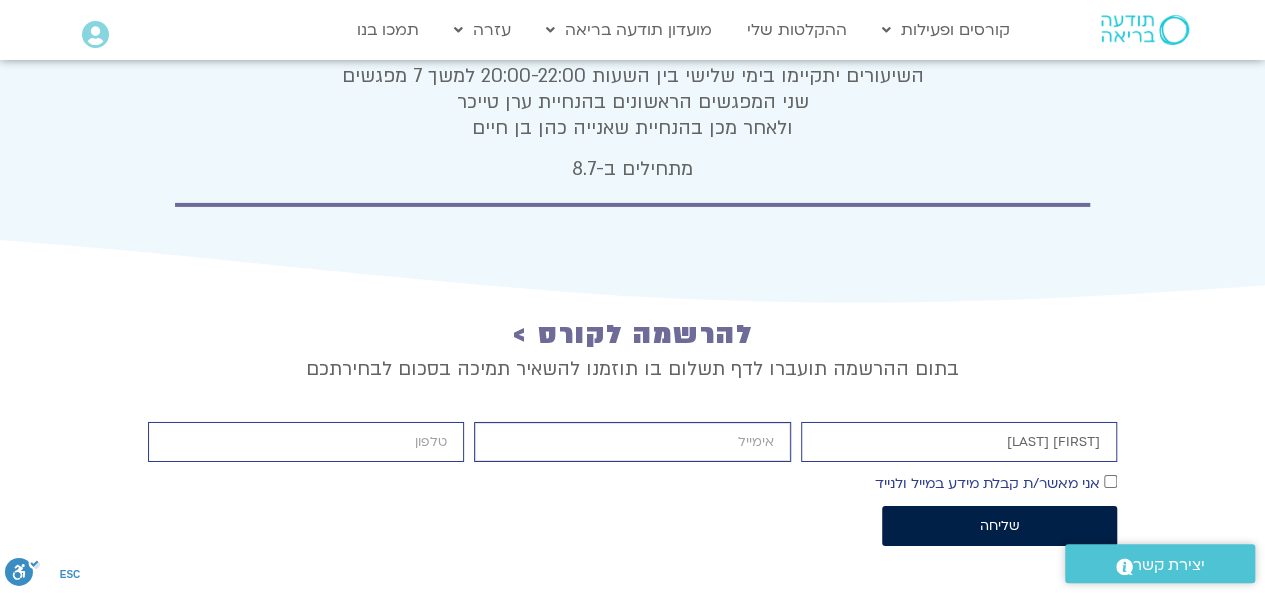 type on "michaelzur@yahoo.com" 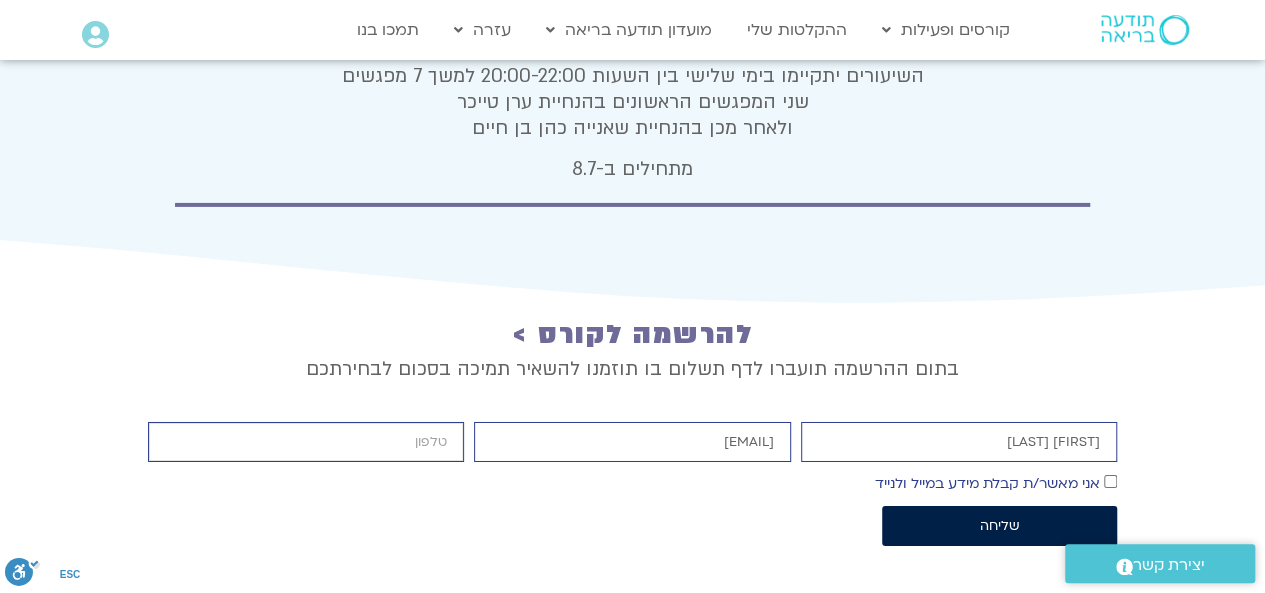 type on "0523555565" 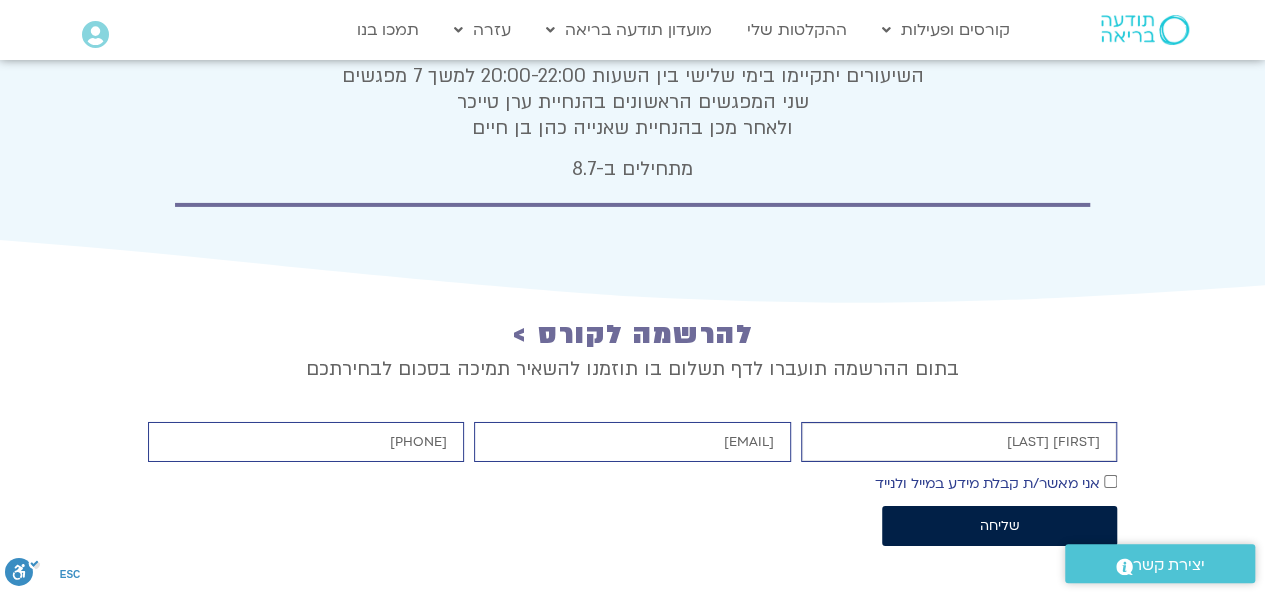 type on "מיכאל צור" 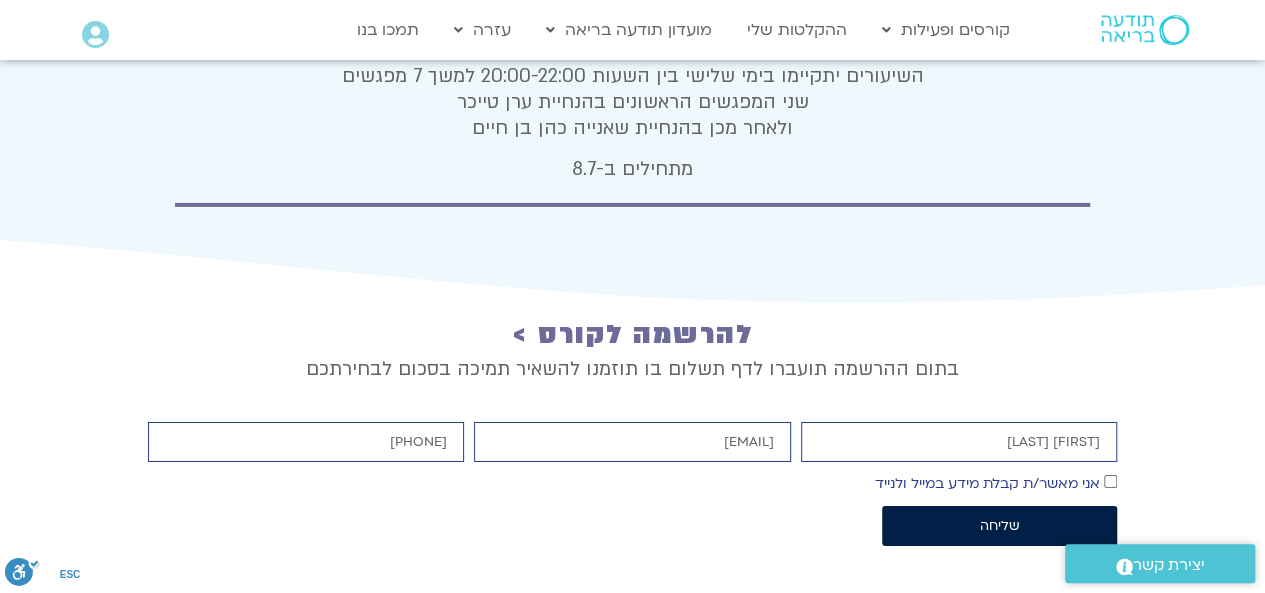 click 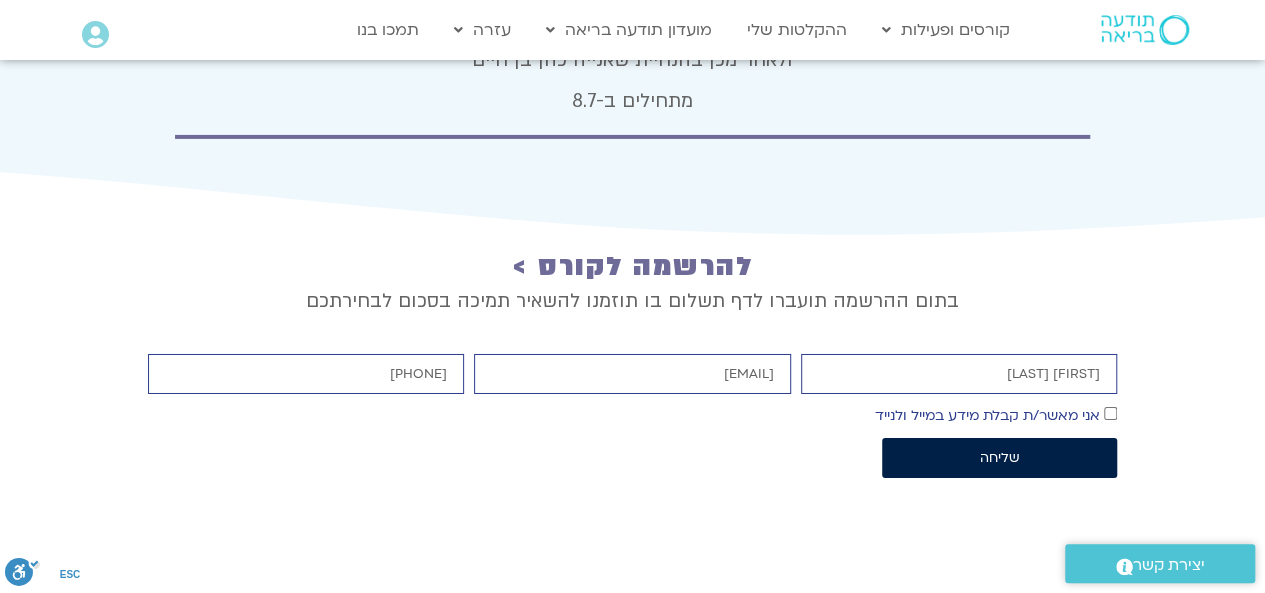scroll, scrollTop: 7156, scrollLeft: 0, axis: vertical 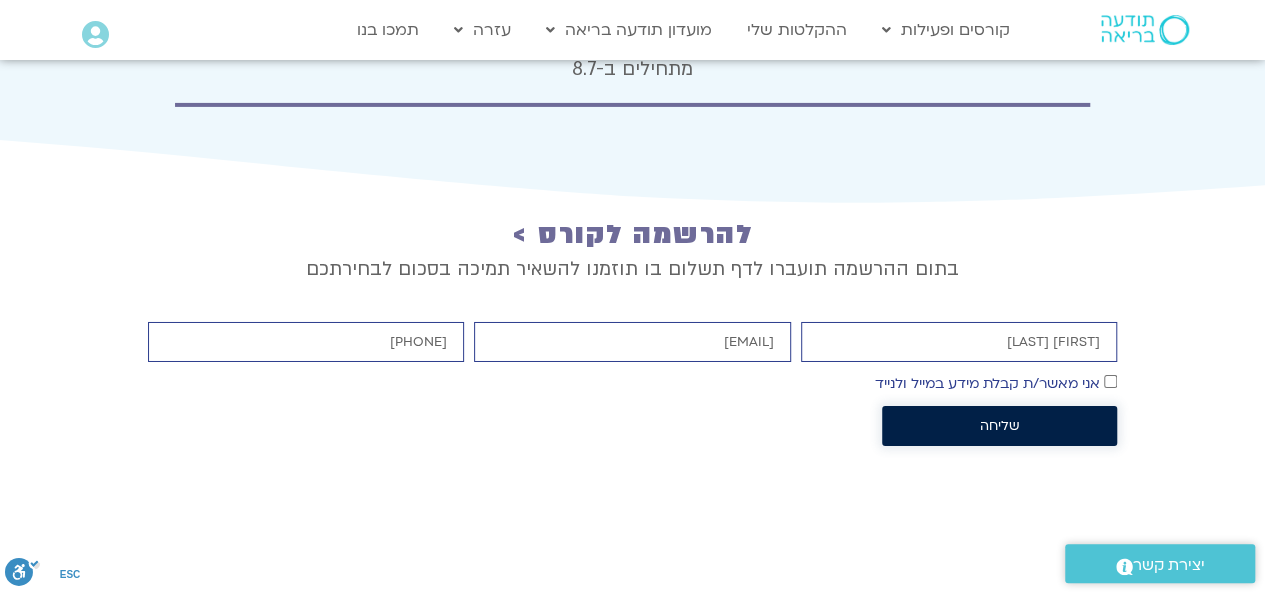 click on "שליחה" at bounding box center (1000, 426) 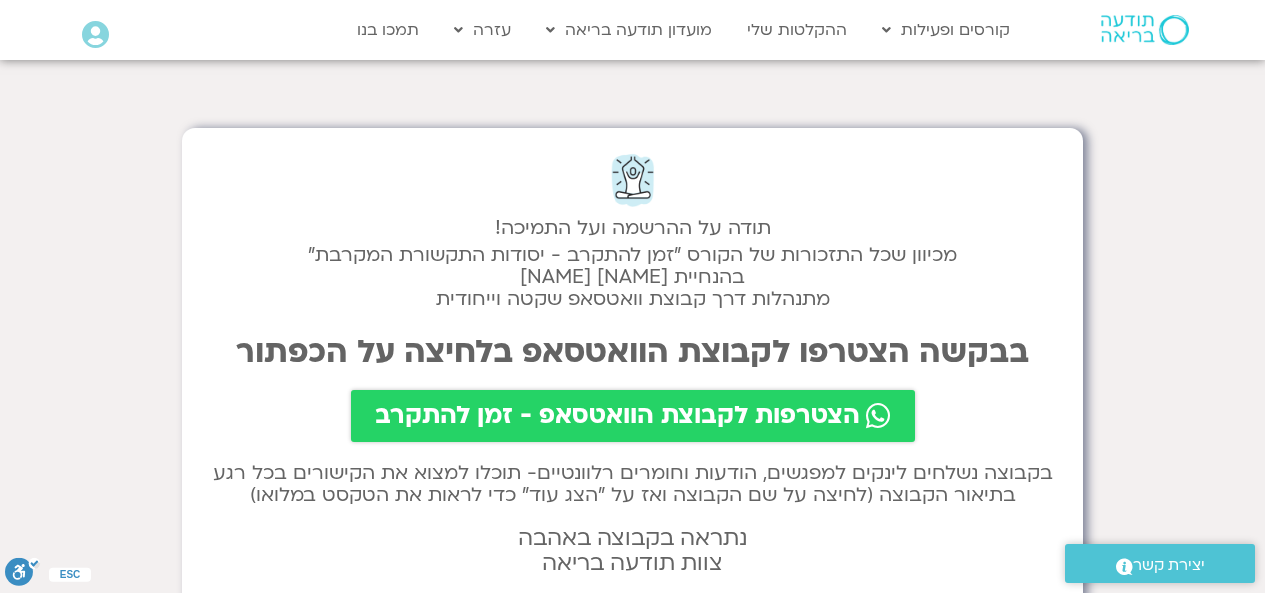 scroll, scrollTop: 0, scrollLeft: 0, axis: both 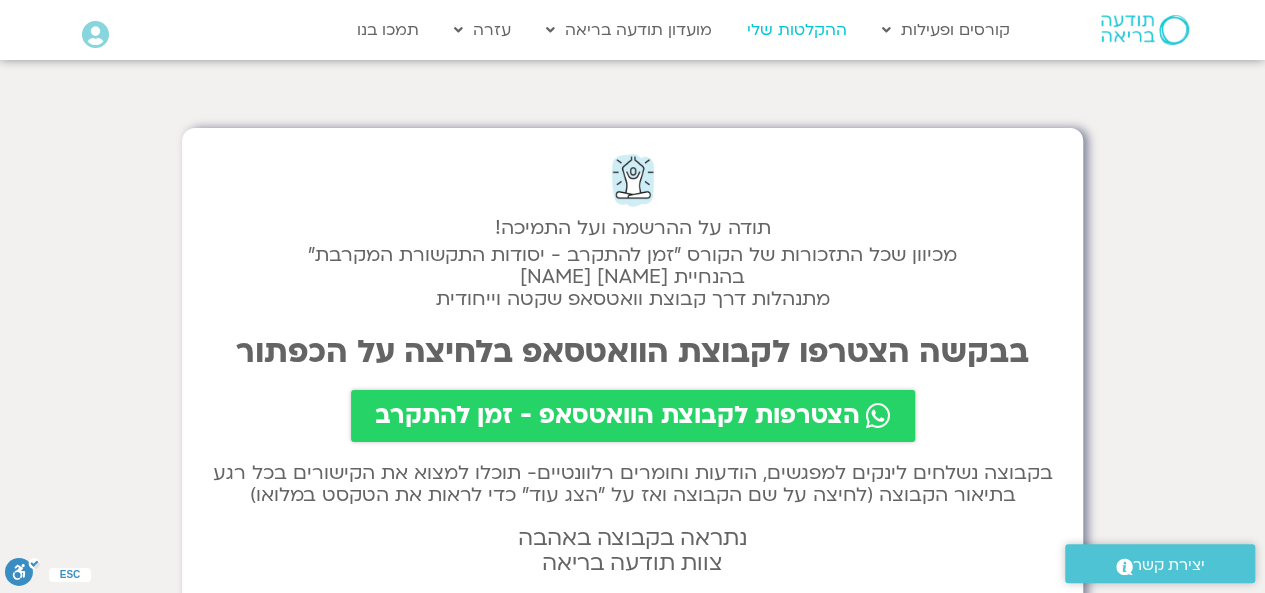 click on "ההקלטות שלי" at bounding box center (797, 30) 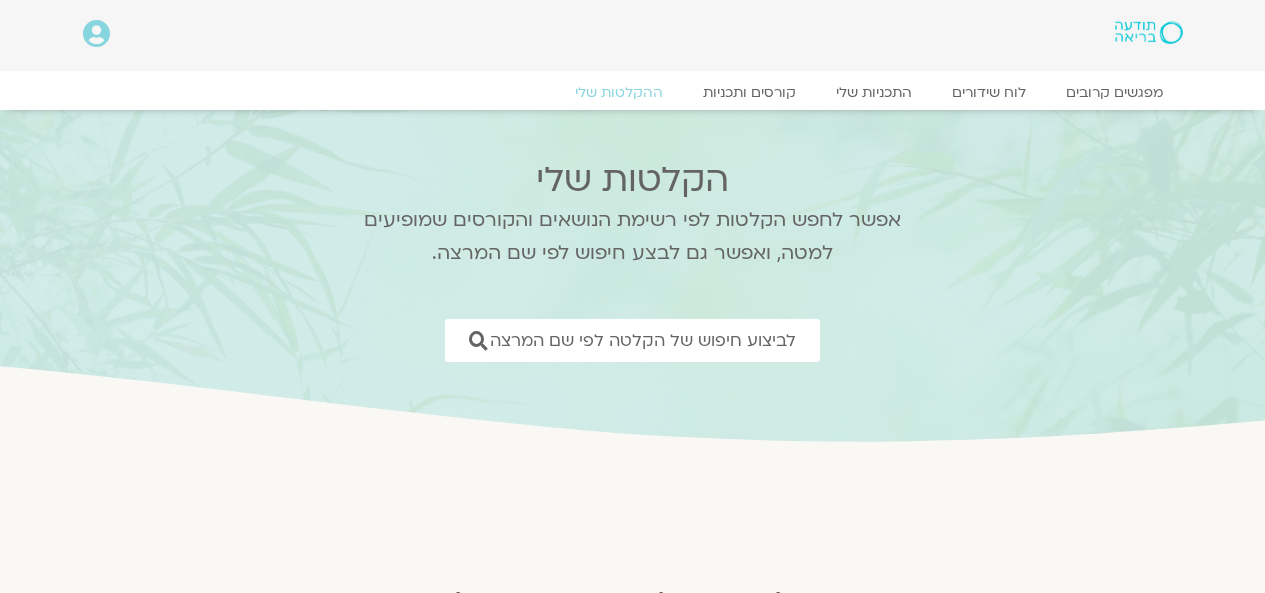 scroll, scrollTop: 0, scrollLeft: 0, axis: both 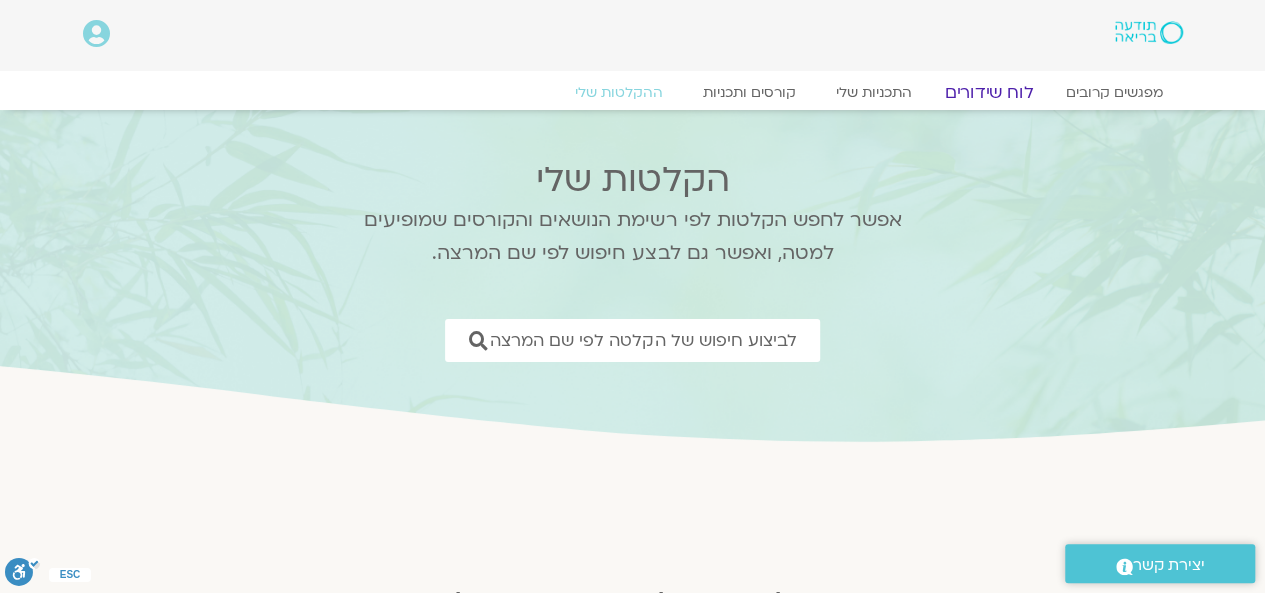 click on "לוח שידורים" 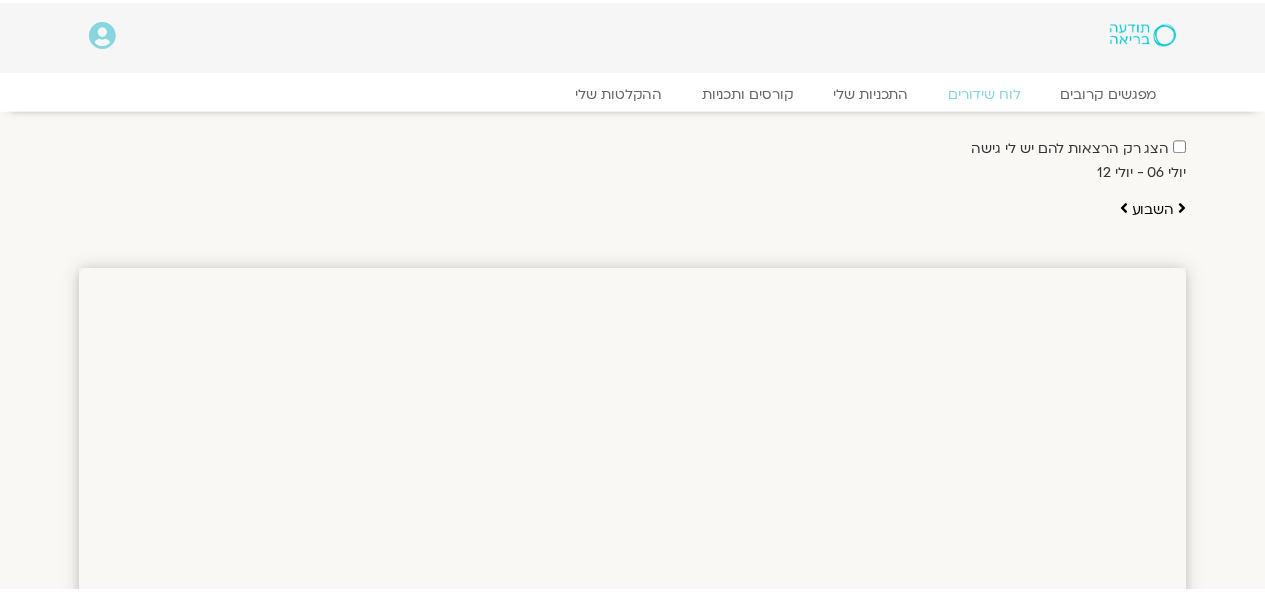 scroll, scrollTop: 0, scrollLeft: 0, axis: both 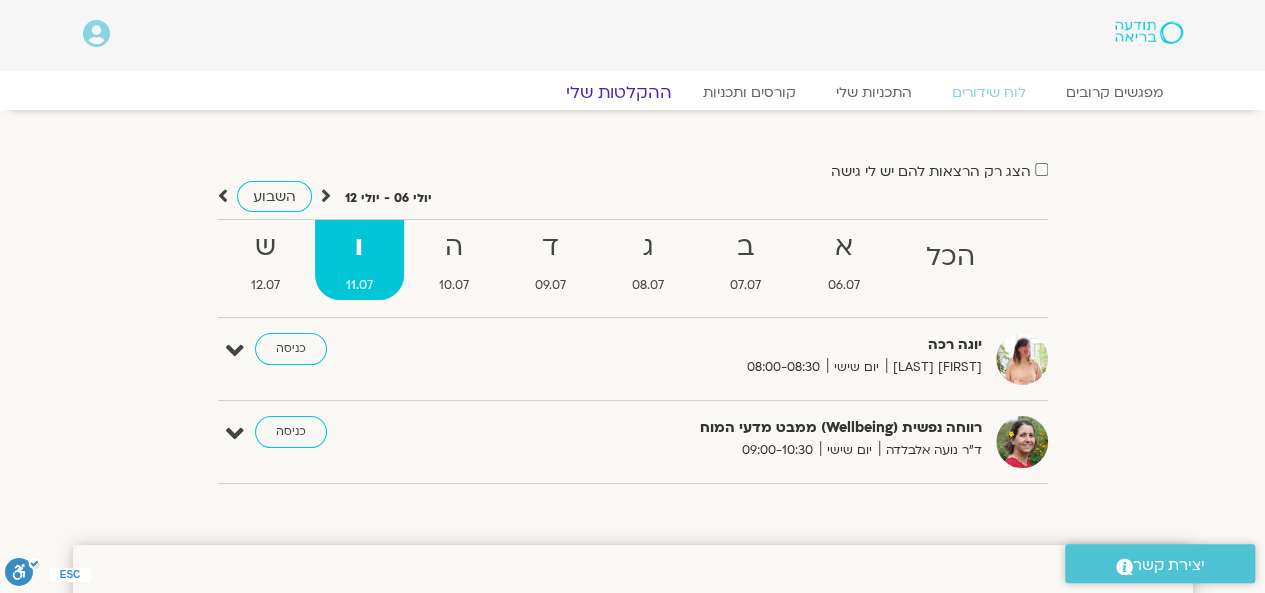 click on "ההקלטות שלי" 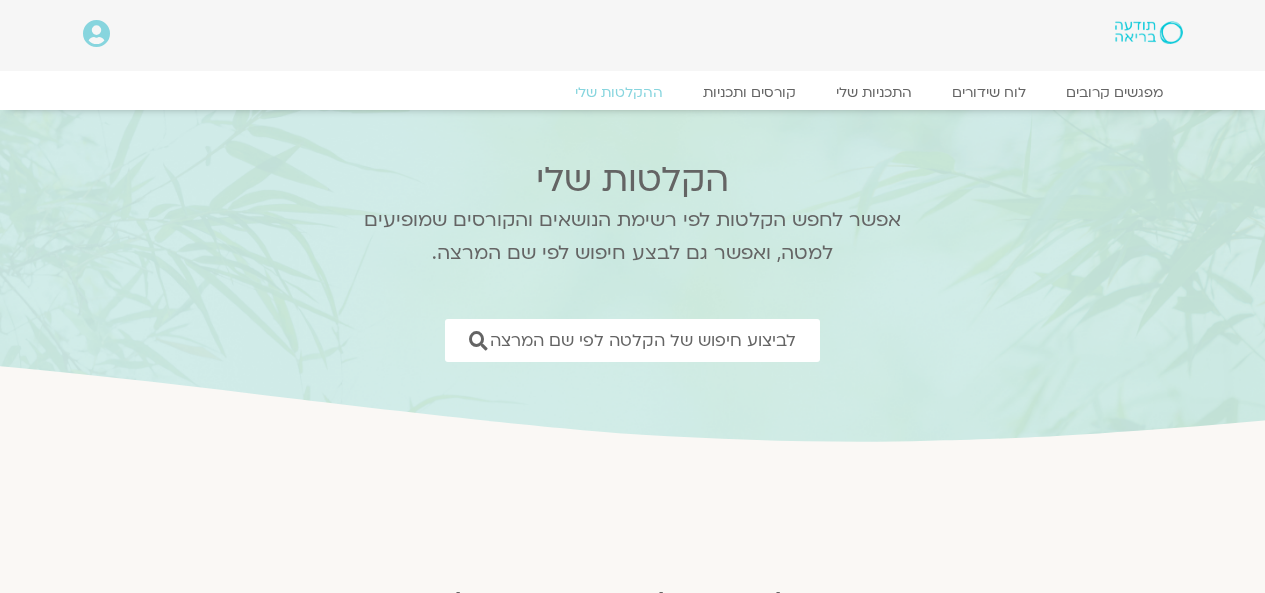 scroll, scrollTop: 0, scrollLeft: 0, axis: both 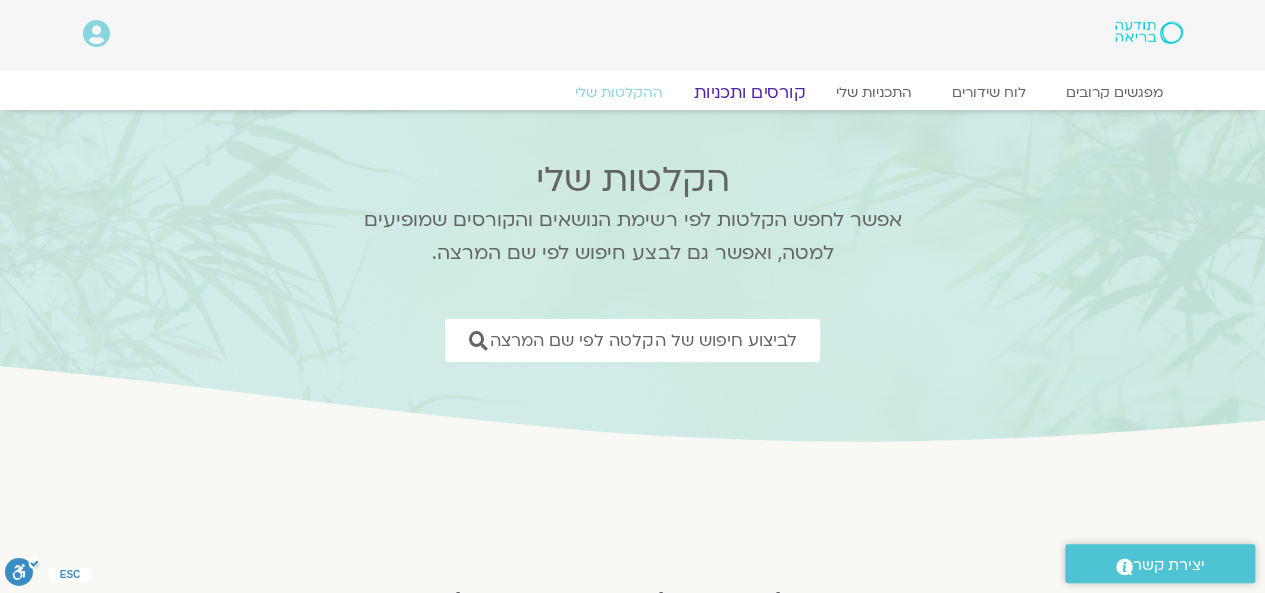 click on "קורסים ותכניות" 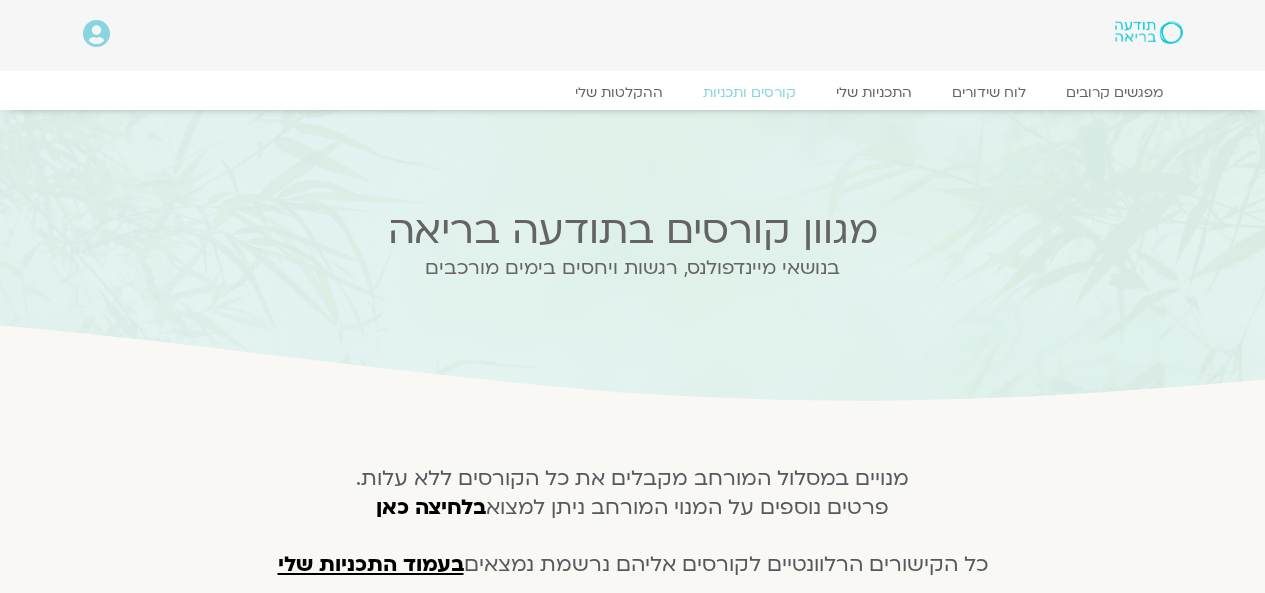 scroll, scrollTop: 0, scrollLeft: 0, axis: both 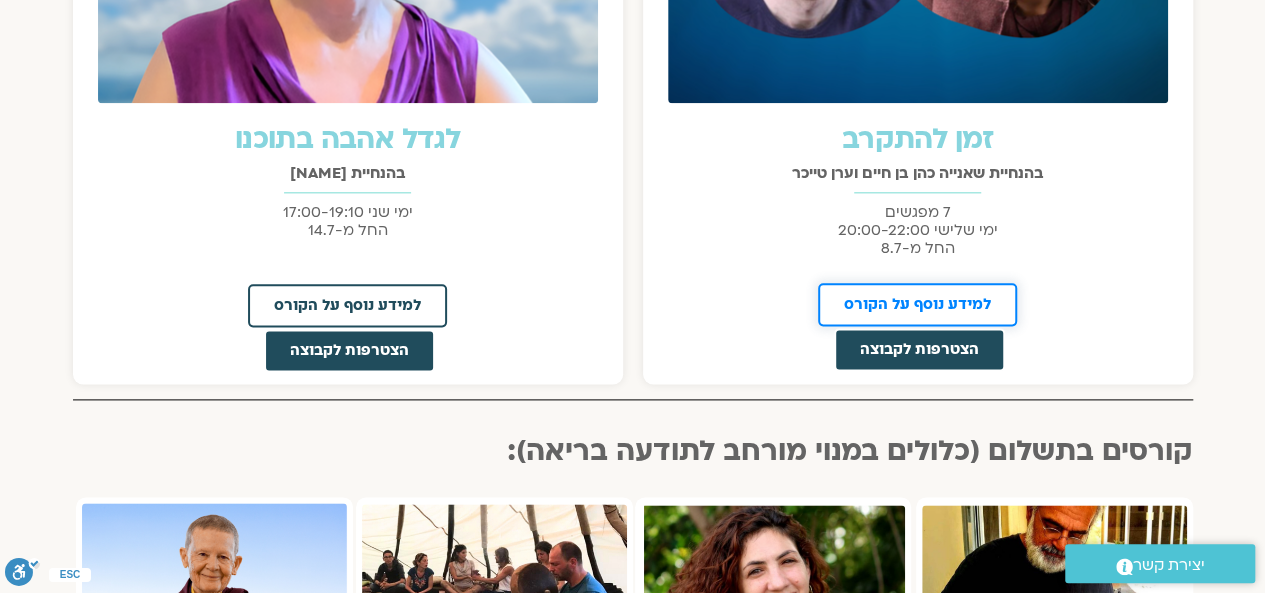 click on "למידע נוסף על הקורס" at bounding box center (917, 304) 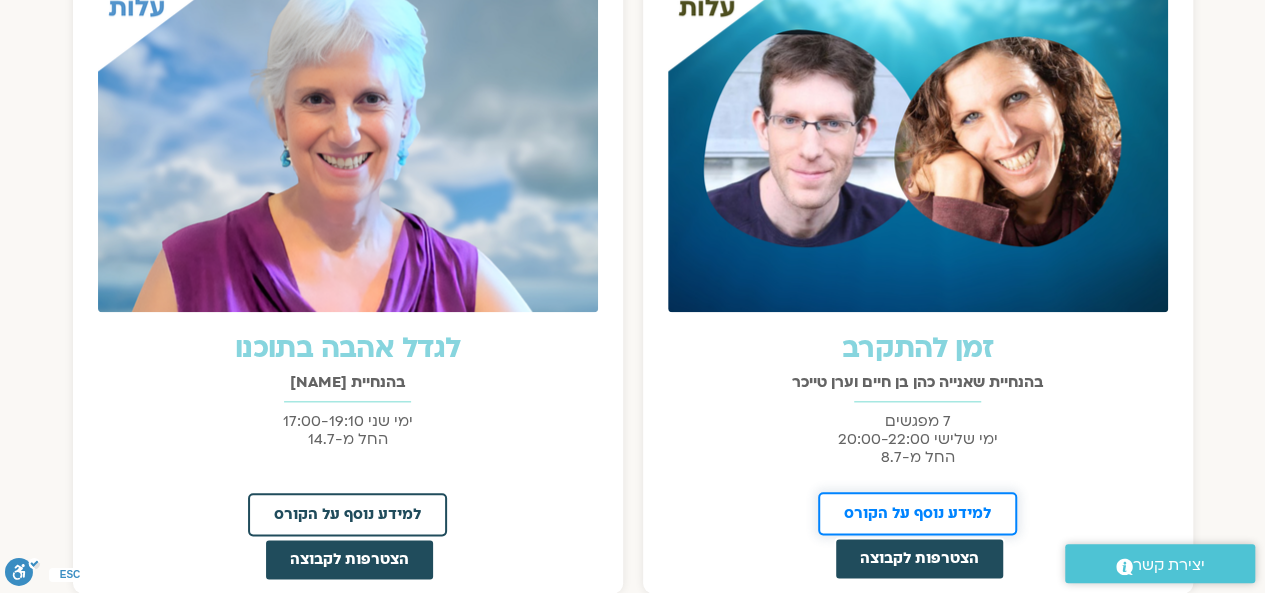 scroll, scrollTop: 0, scrollLeft: 0, axis: both 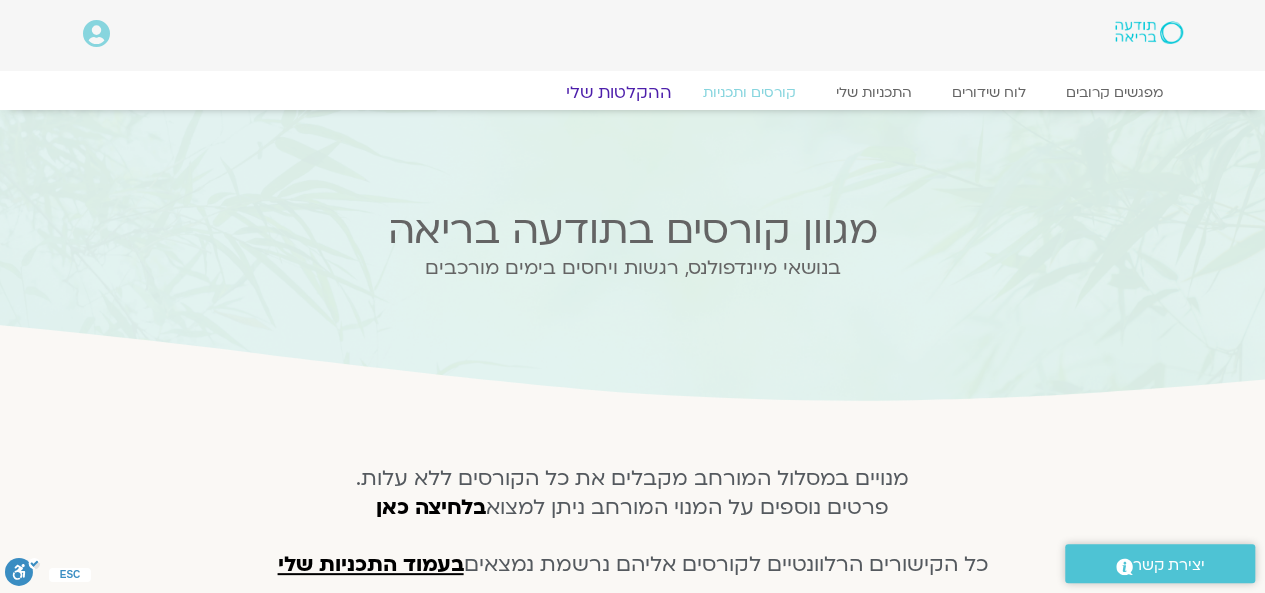 click on "ההקלטות שלי" 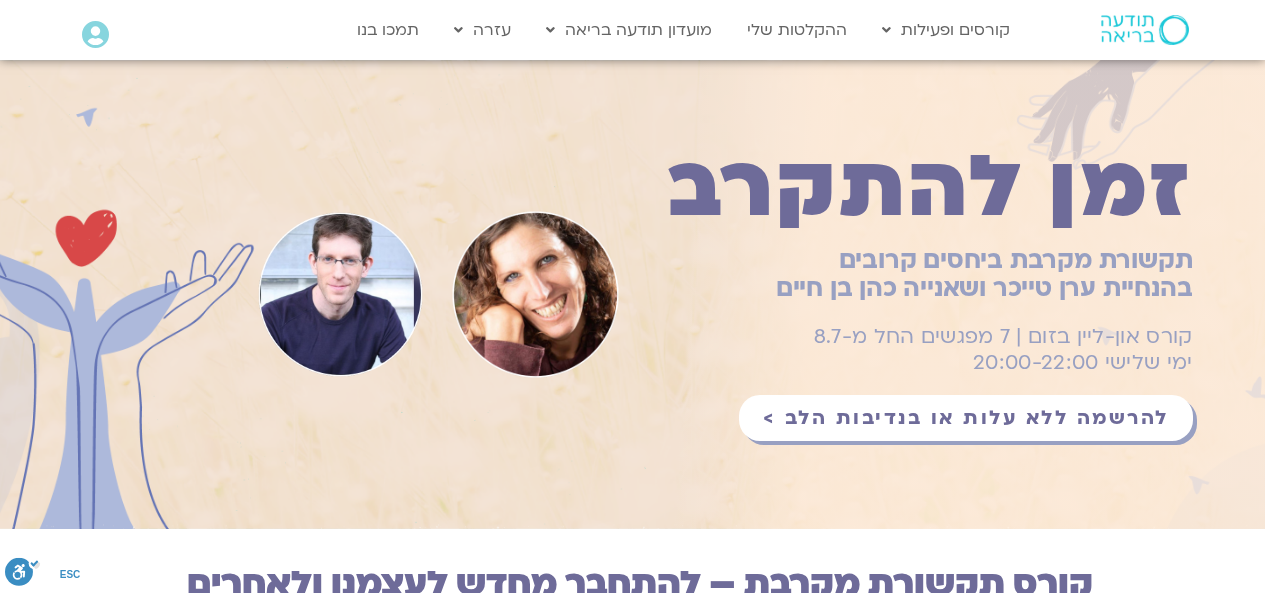 scroll, scrollTop: 0, scrollLeft: 0, axis: both 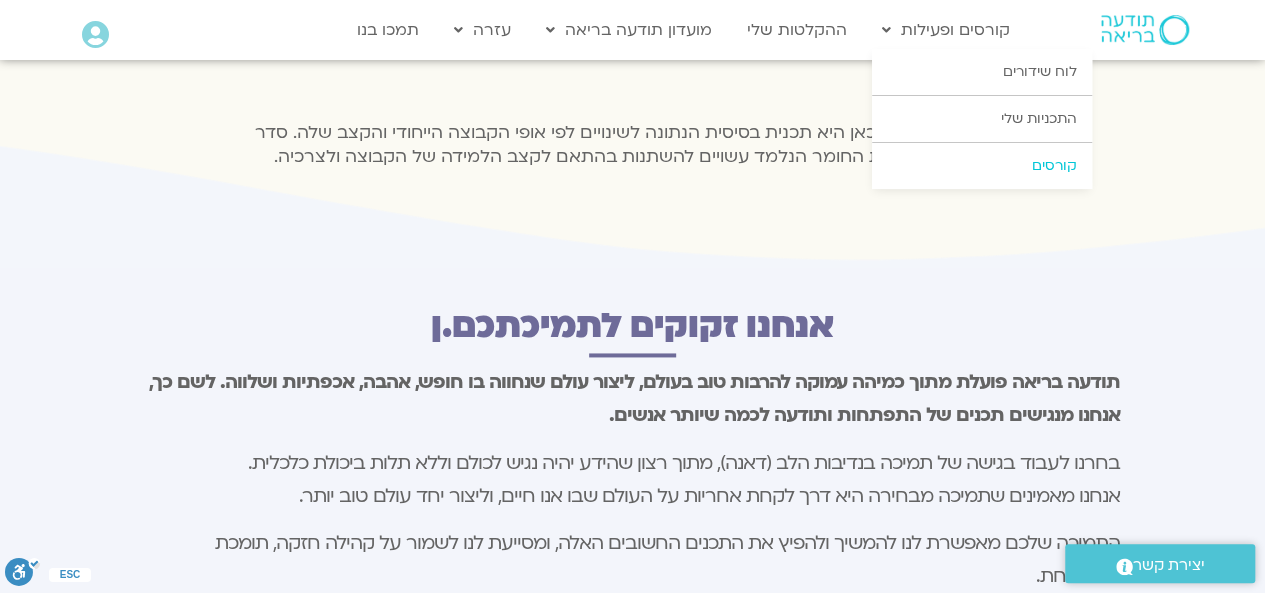 click on "קורסים" at bounding box center (982, 166) 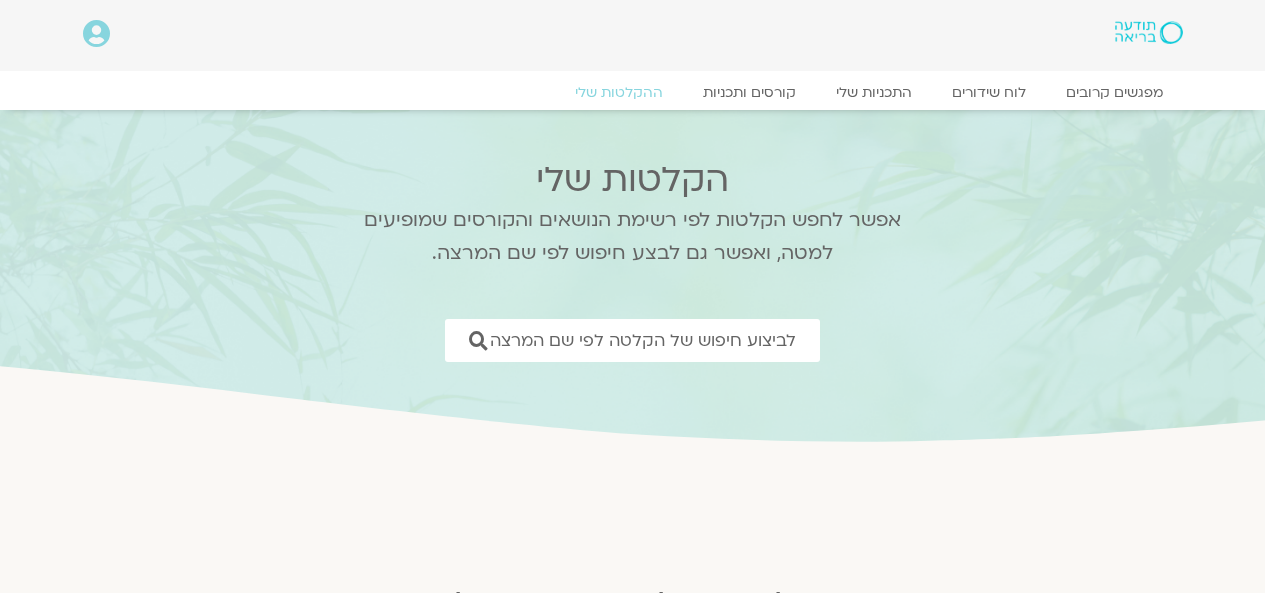 scroll, scrollTop: 0, scrollLeft: 0, axis: both 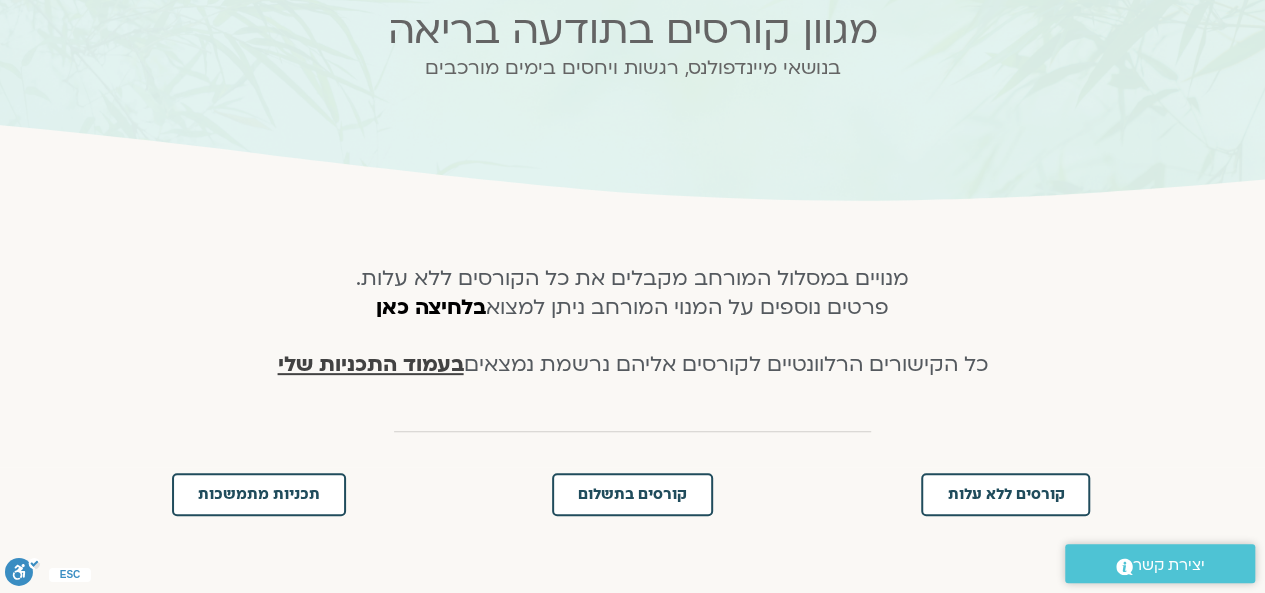 click on "בעמוד התכניות שלי" at bounding box center [371, 364] 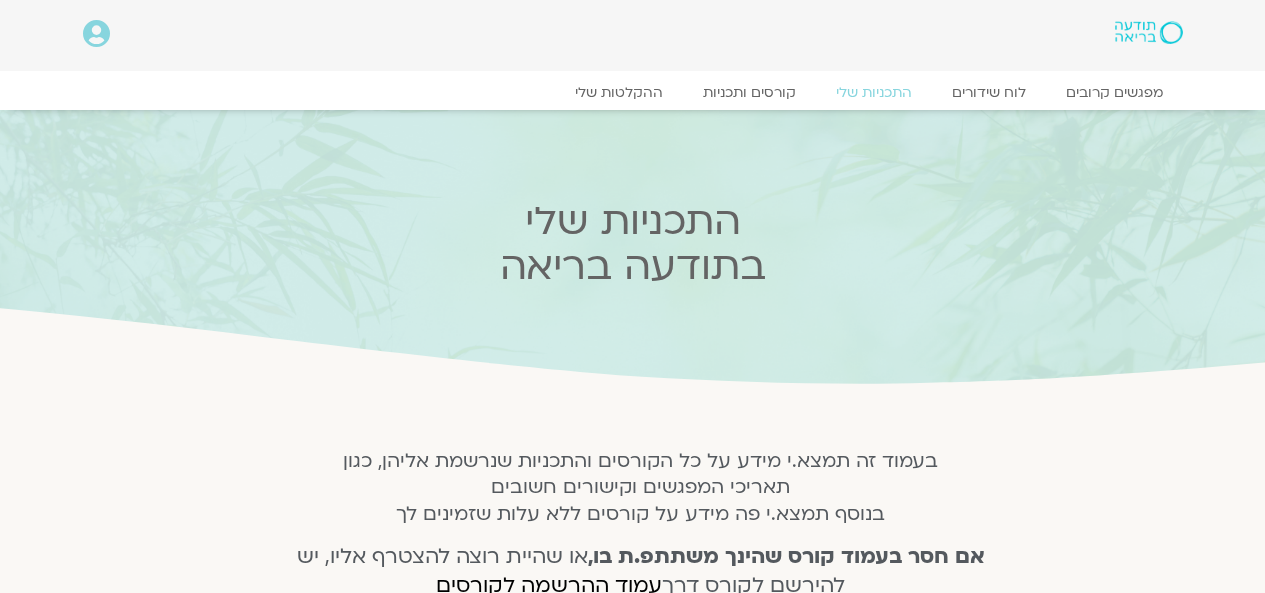 scroll, scrollTop: 0, scrollLeft: 0, axis: both 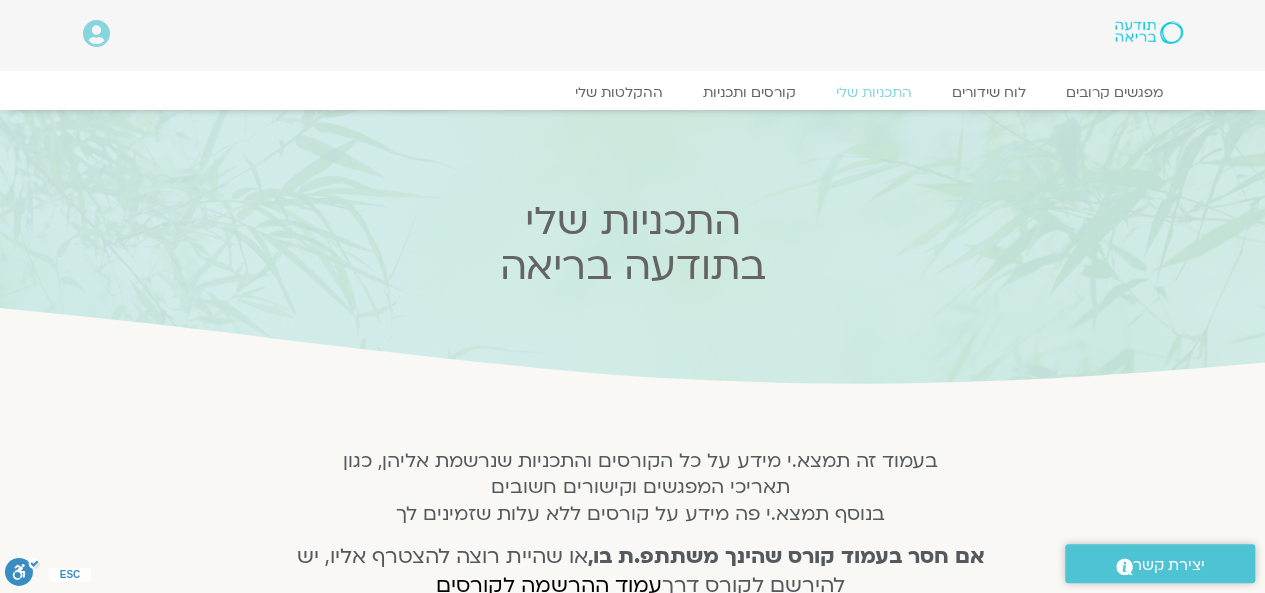 click at bounding box center (96, 34) 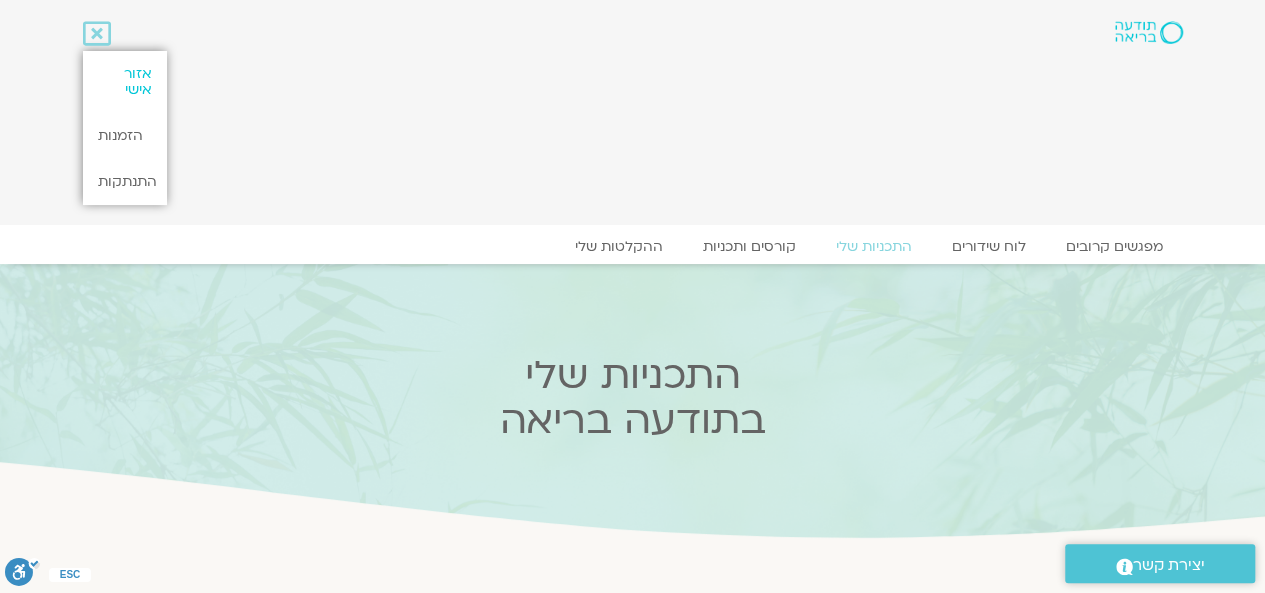 click on "אזור אישי" at bounding box center (125, 82) 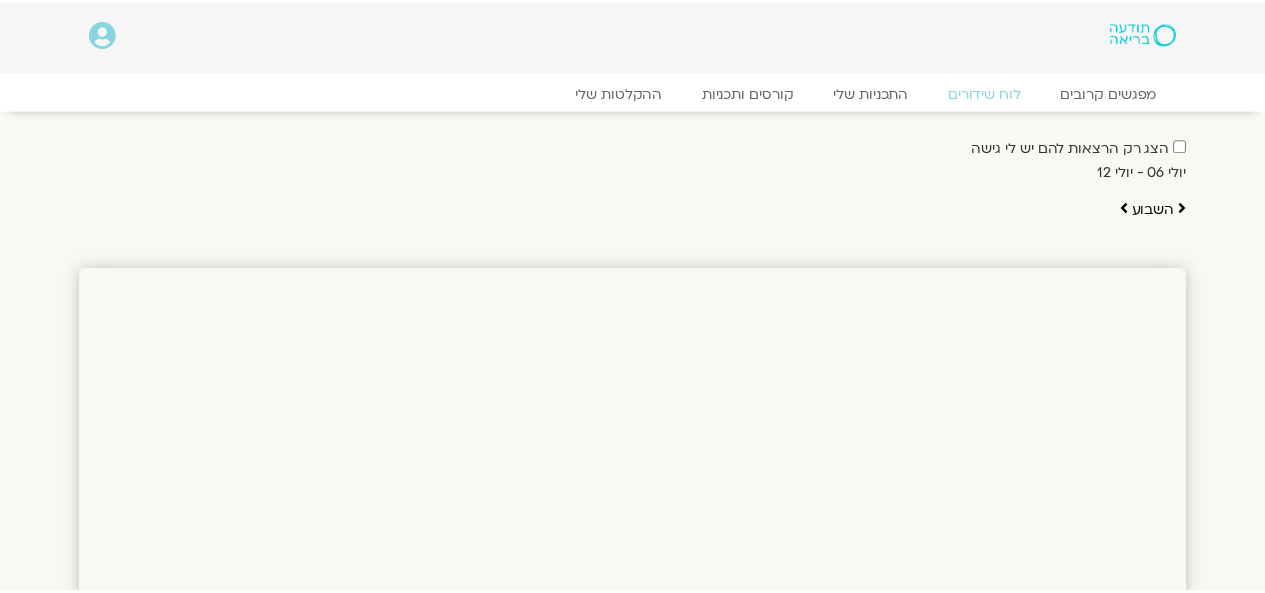 scroll, scrollTop: 0, scrollLeft: 0, axis: both 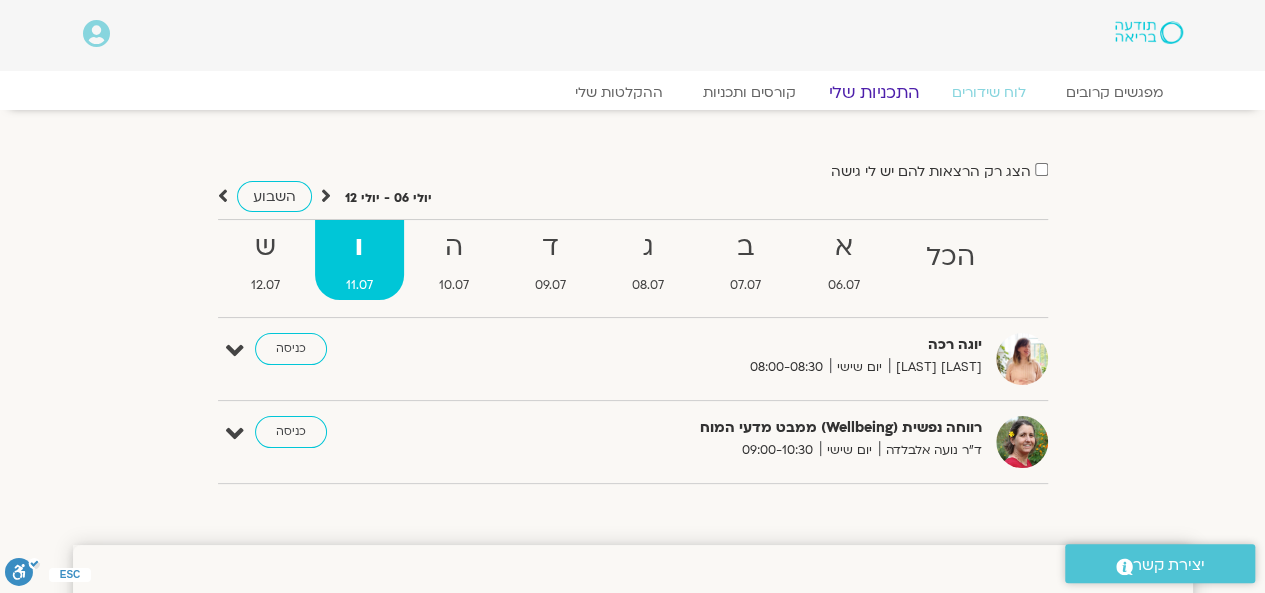 click on "התכניות שלי" 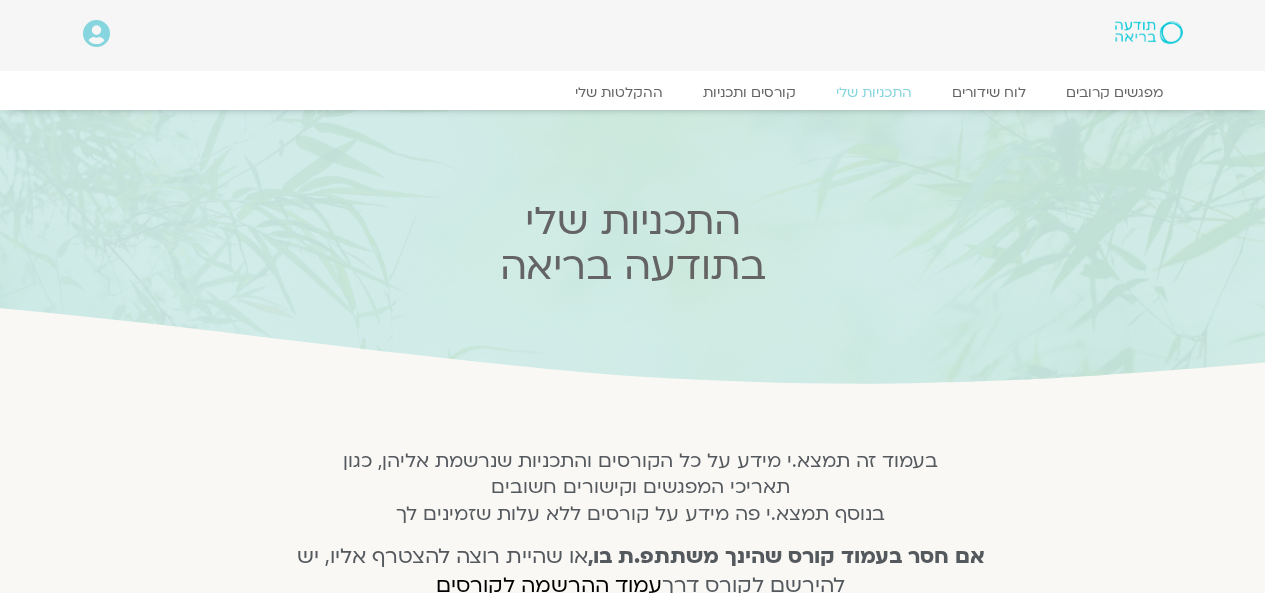 scroll, scrollTop: 0, scrollLeft: 0, axis: both 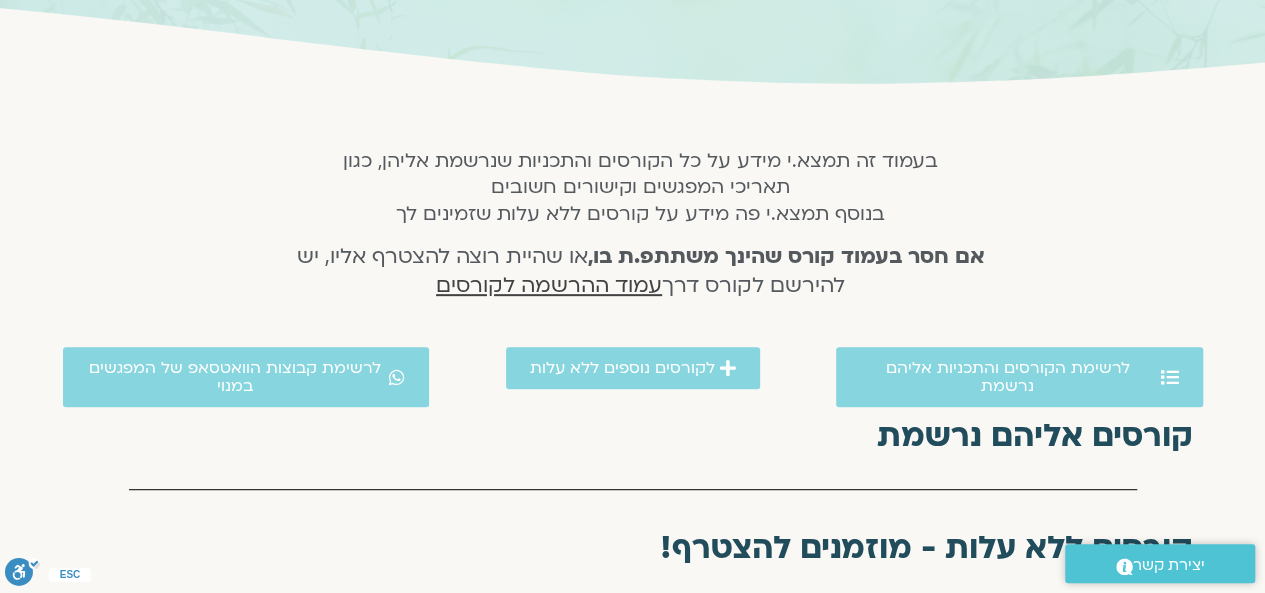 click on "עמוד ההרשמה לקורסים" at bounding box center [549, 285] 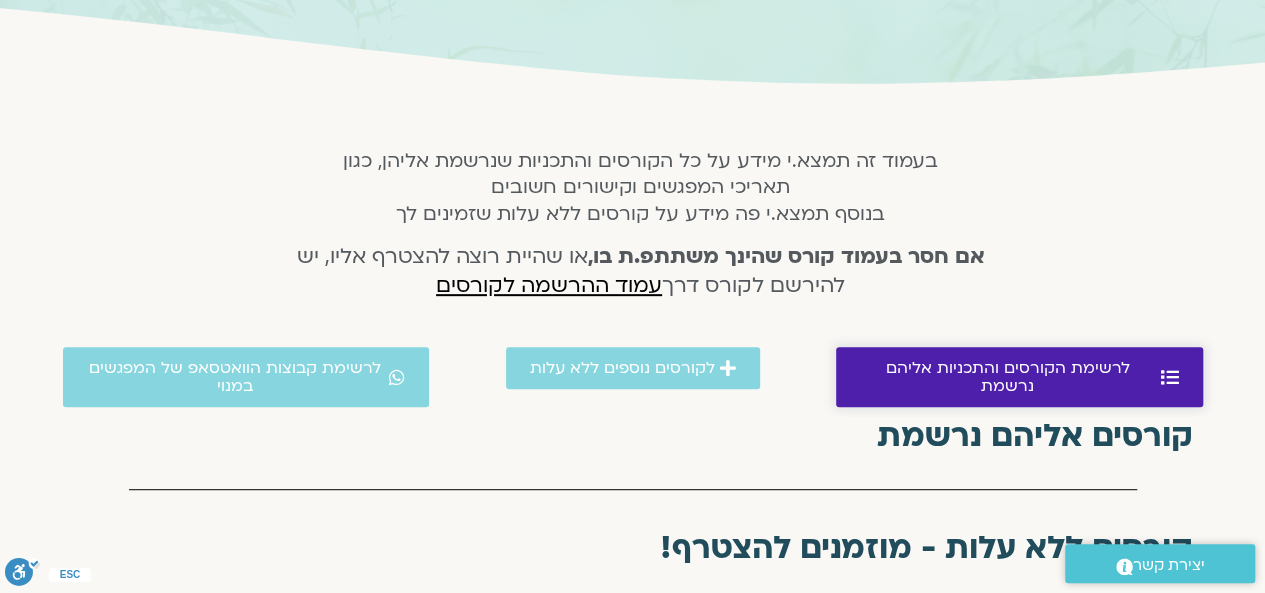 click on "לרשימת הקורסים והתכניות אליהם נרשמת" at bounding box center [1008, 377] 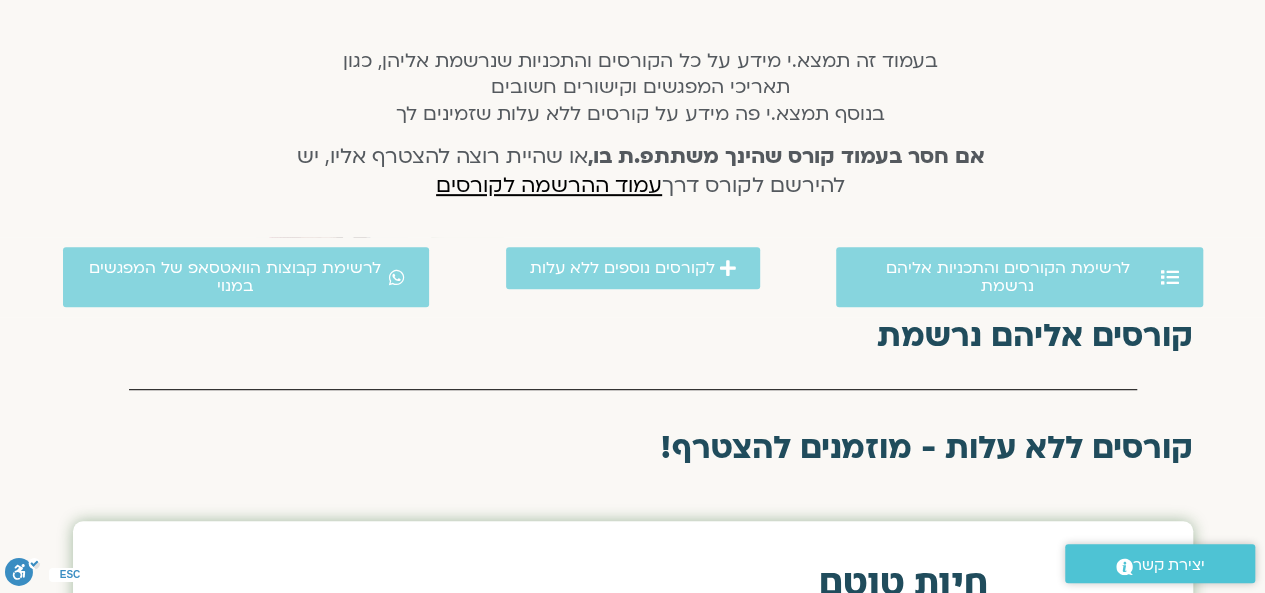 scroll, scrollTop: 0, scrollLeft: 0, axis: both 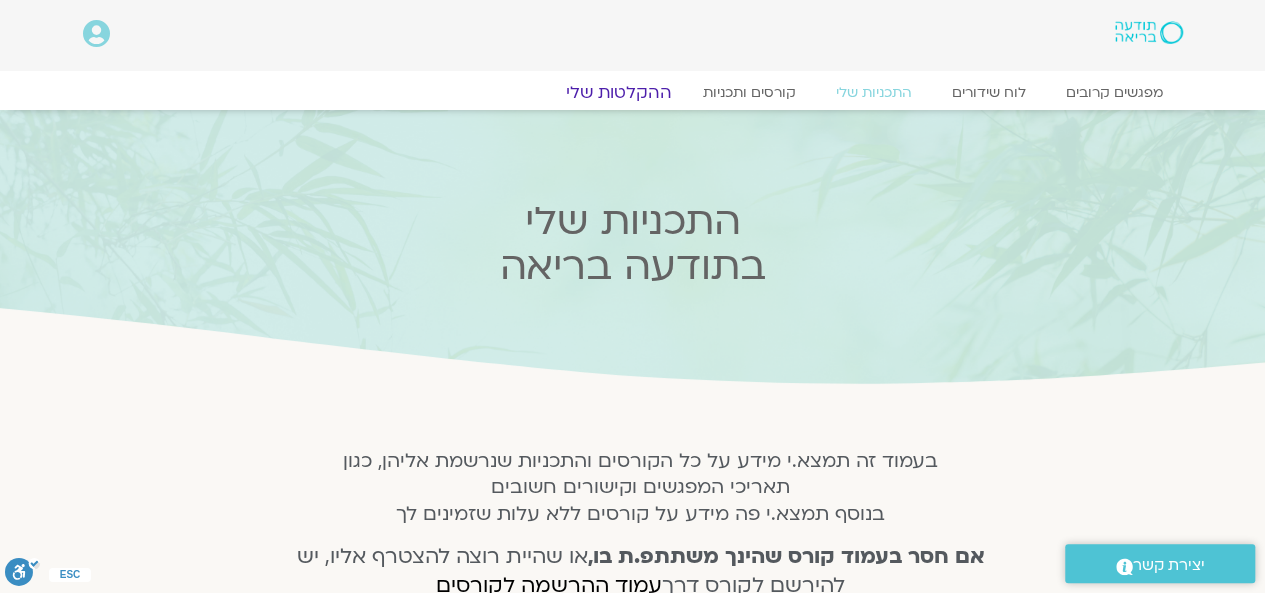 click on "ההקלטות שלי" 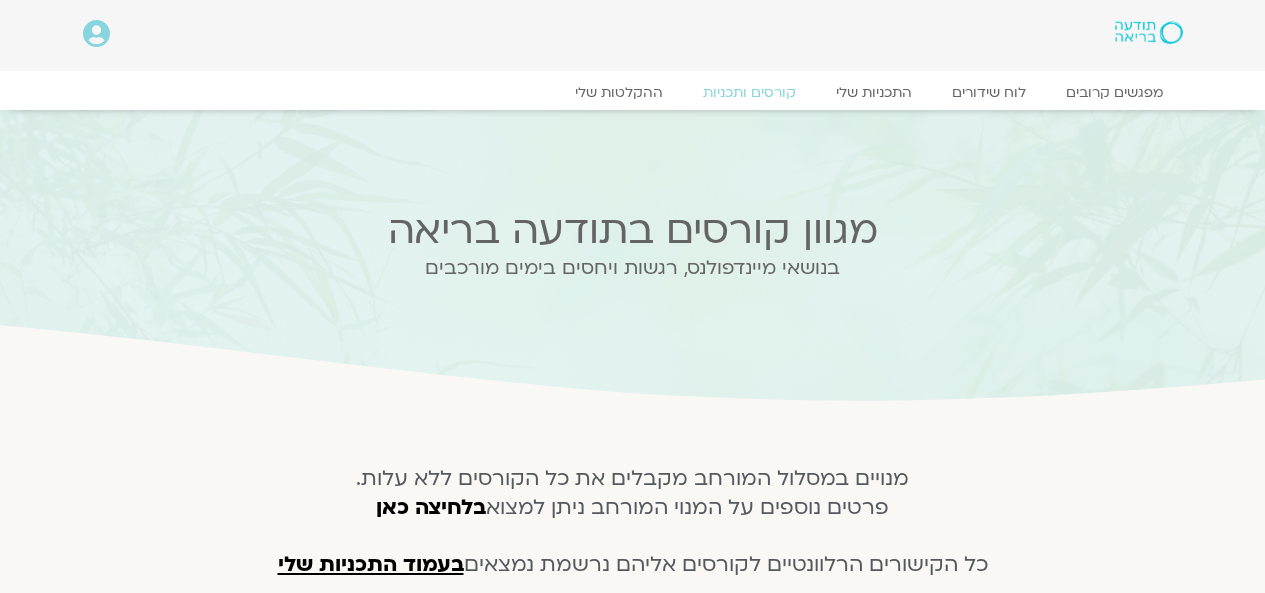 scroll, scrollTop: 0, scrollLeft: 0, axis: both 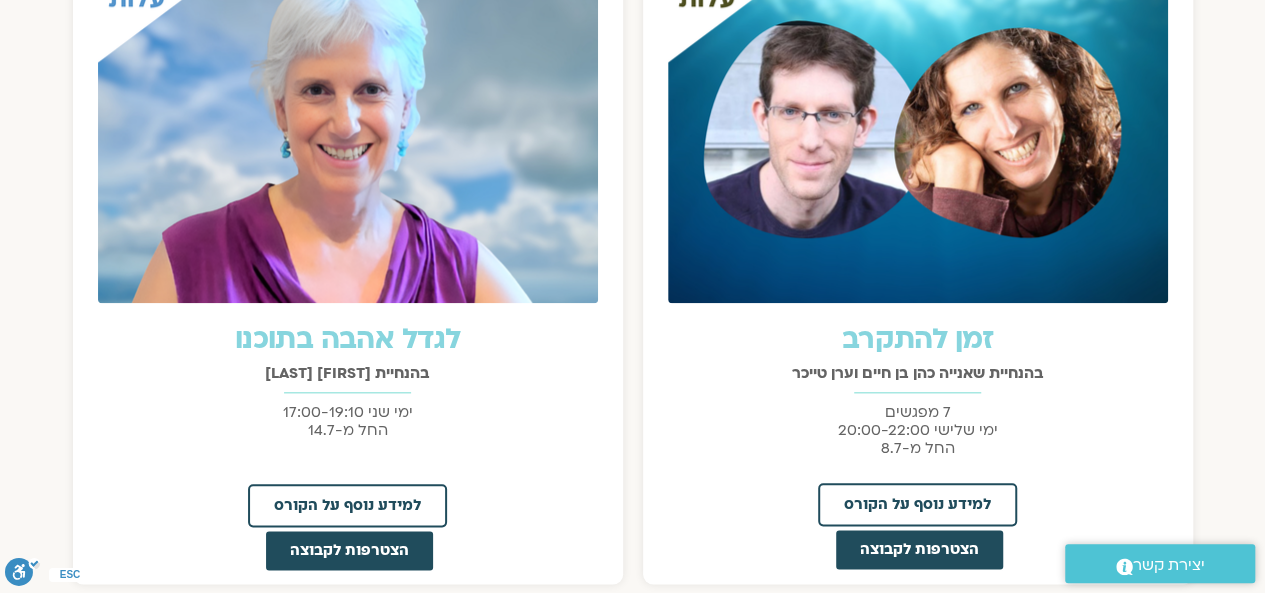 click at bounding box center (918, 128) 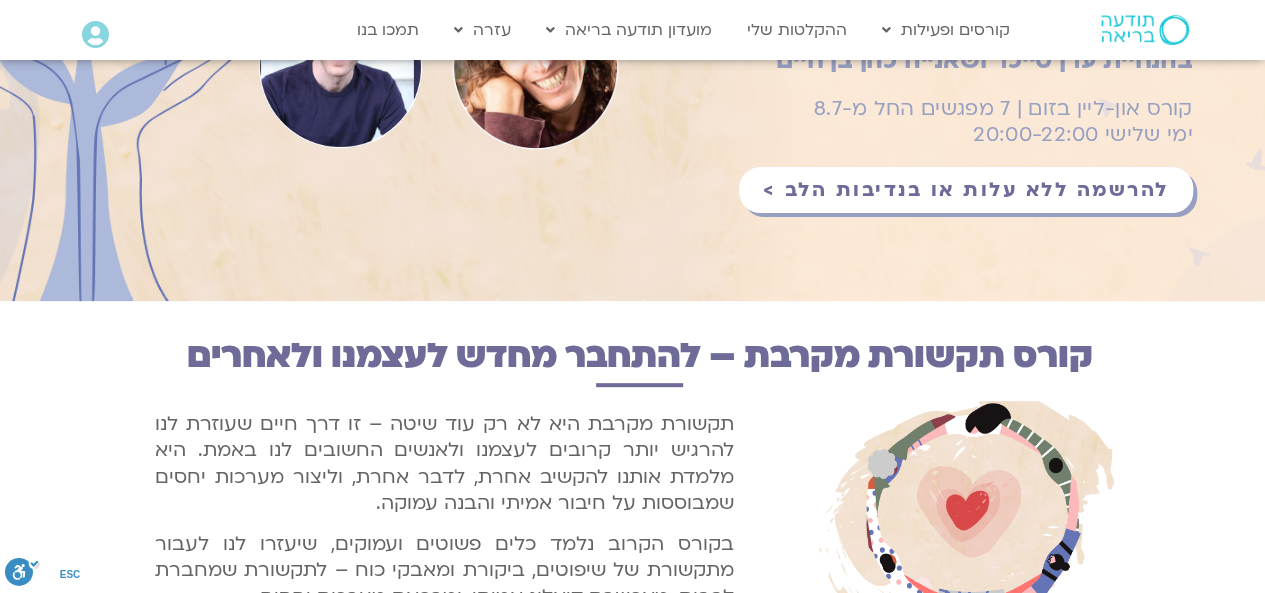 scroll, scrollTop: 300, scrollLeft: 0, axis: vertical 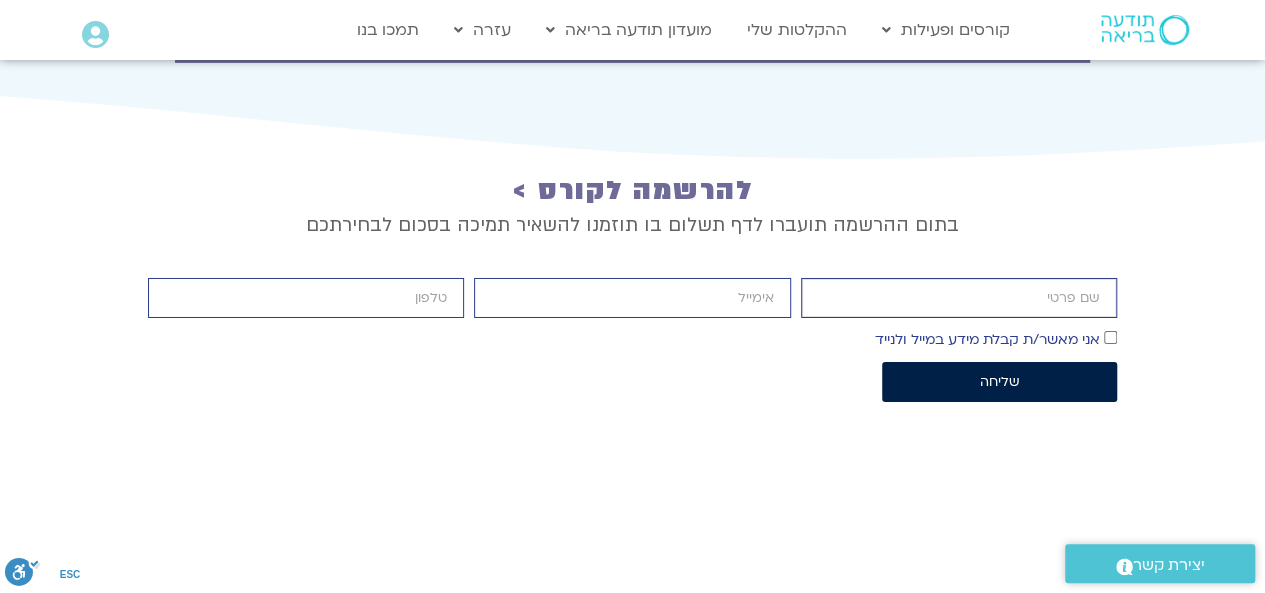 click on "firstname" at bounding box center (959, 298) 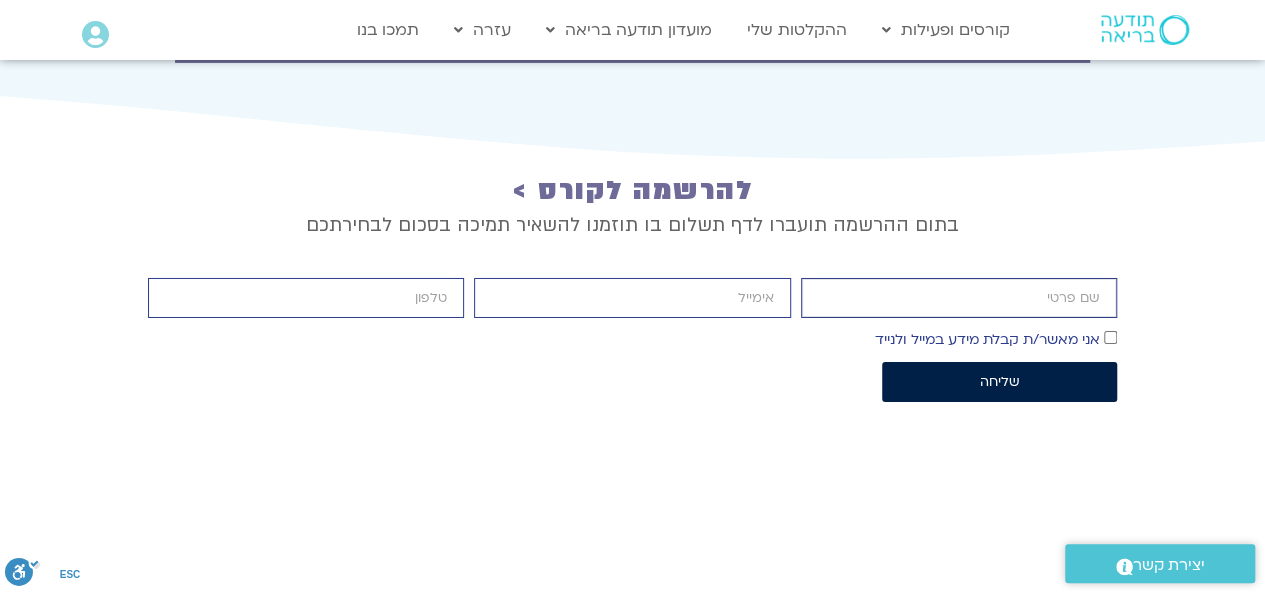 type on "[FIRST] [LAST]" 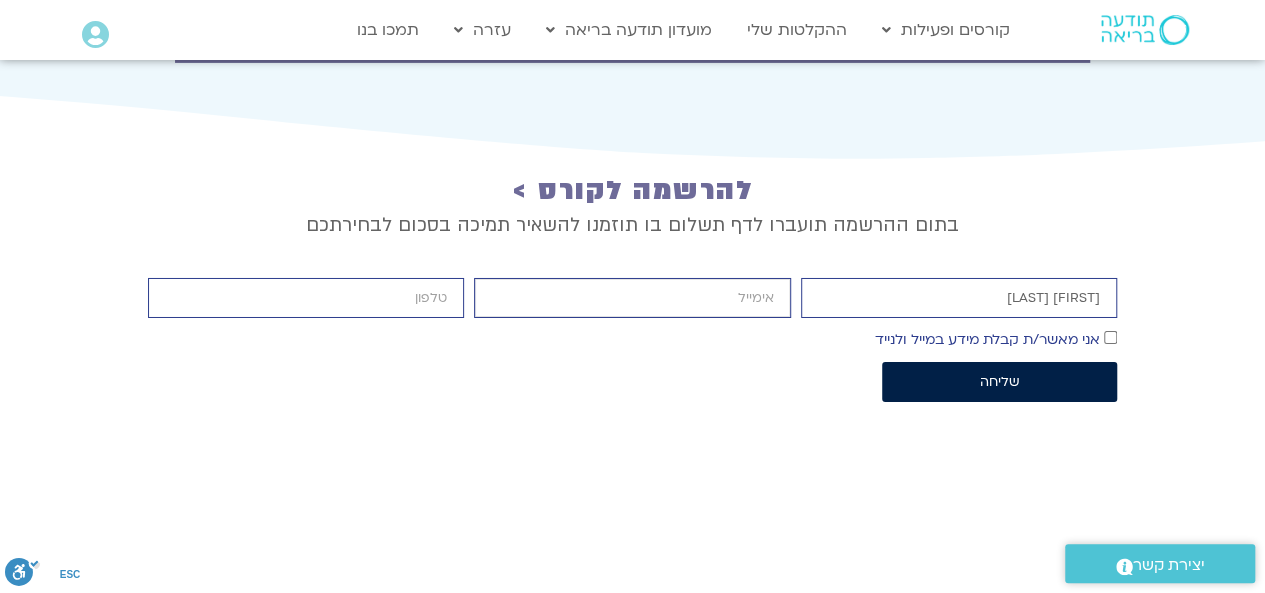 type on "michaelzur@yahoo.com" 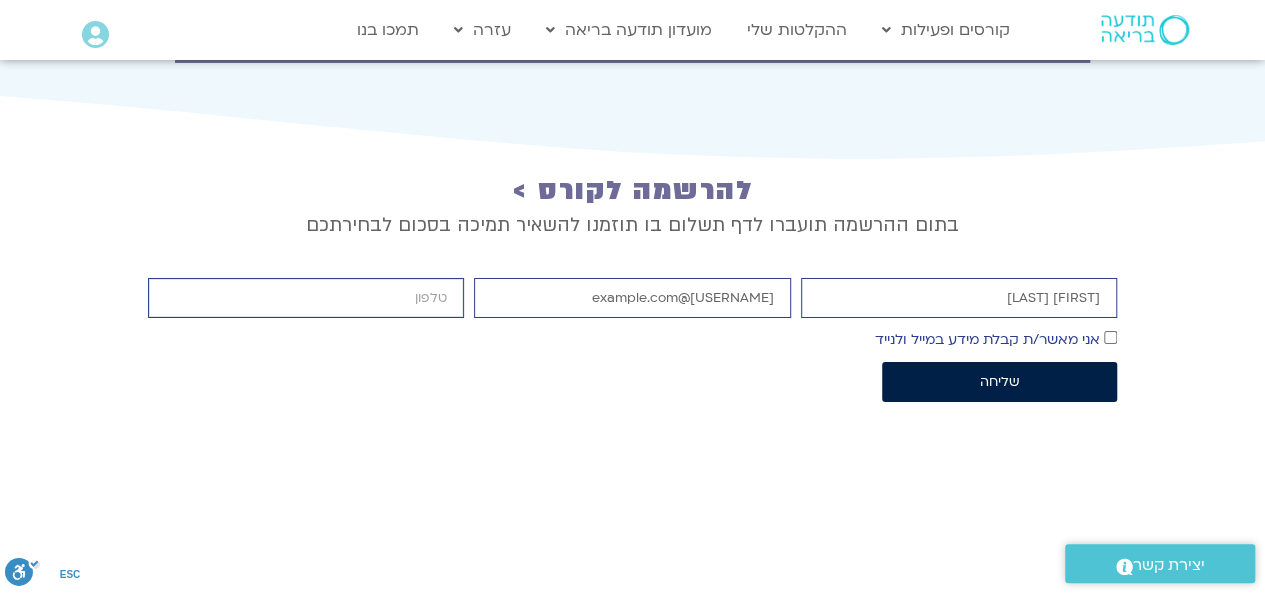 type on "0523555565" 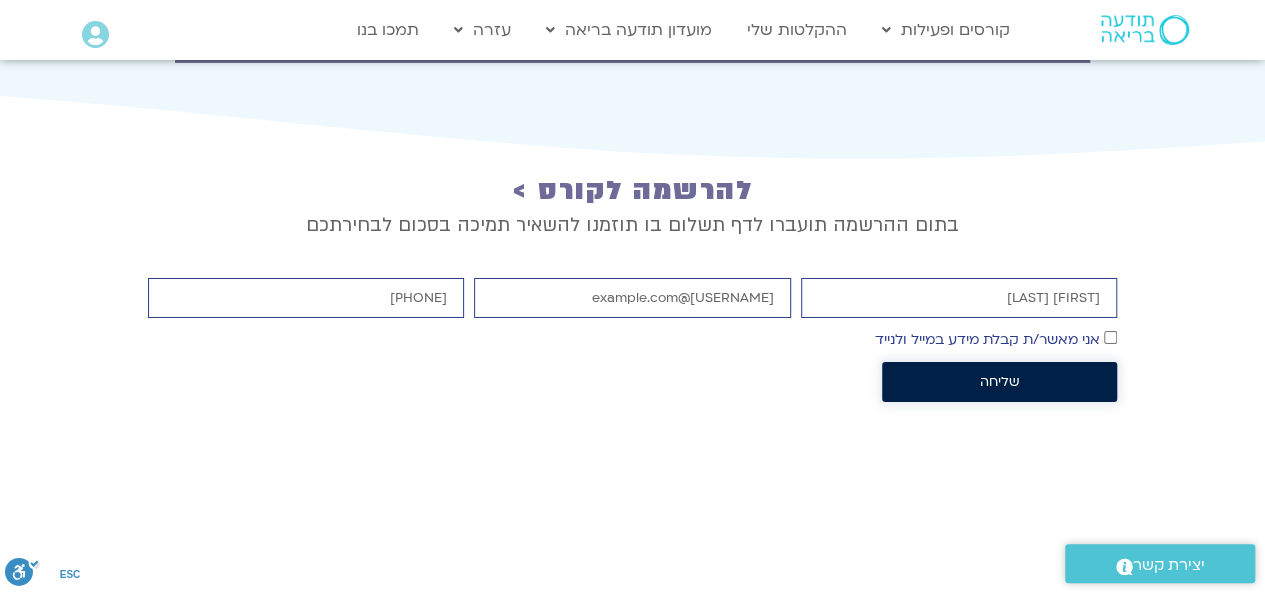 click on "שליחה" at bounding box center (999, 382) 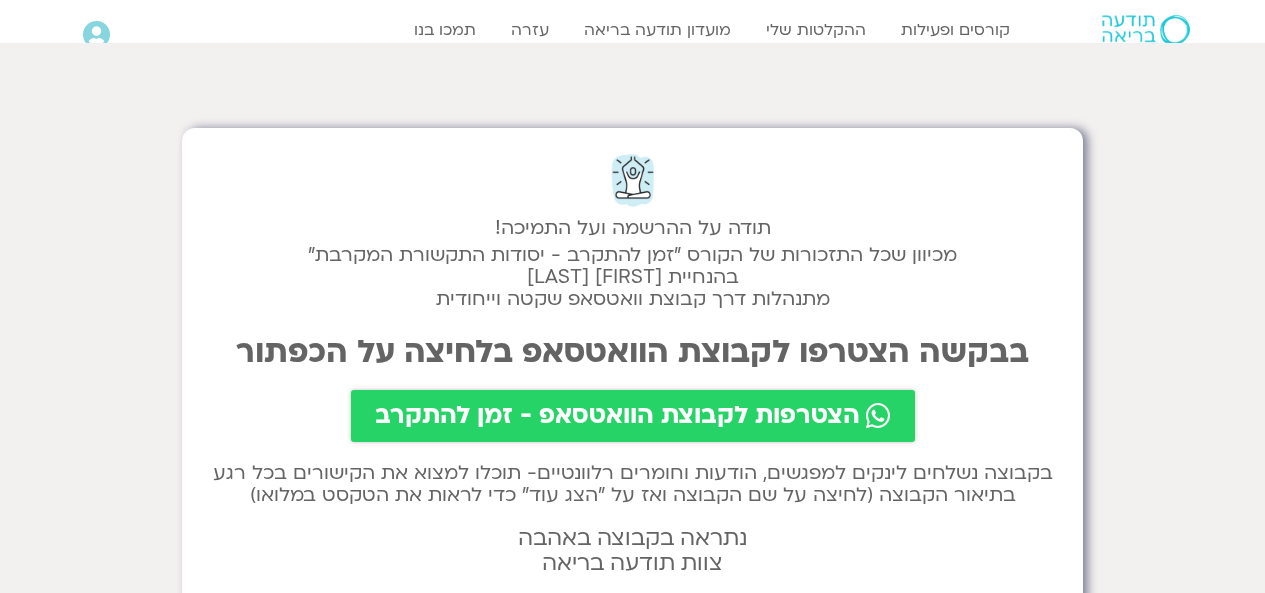 scroll, scrollTop: 0, scrollLeft: 0, axis: both 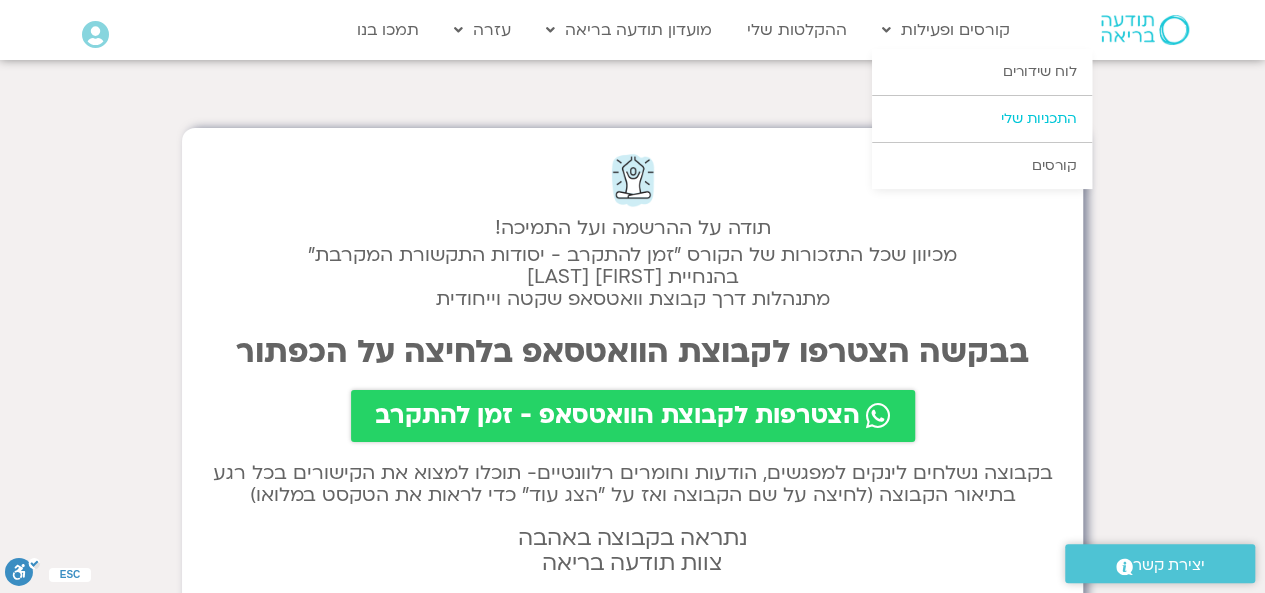 click on "התכניות שלי" at bounding box center [982, 119] 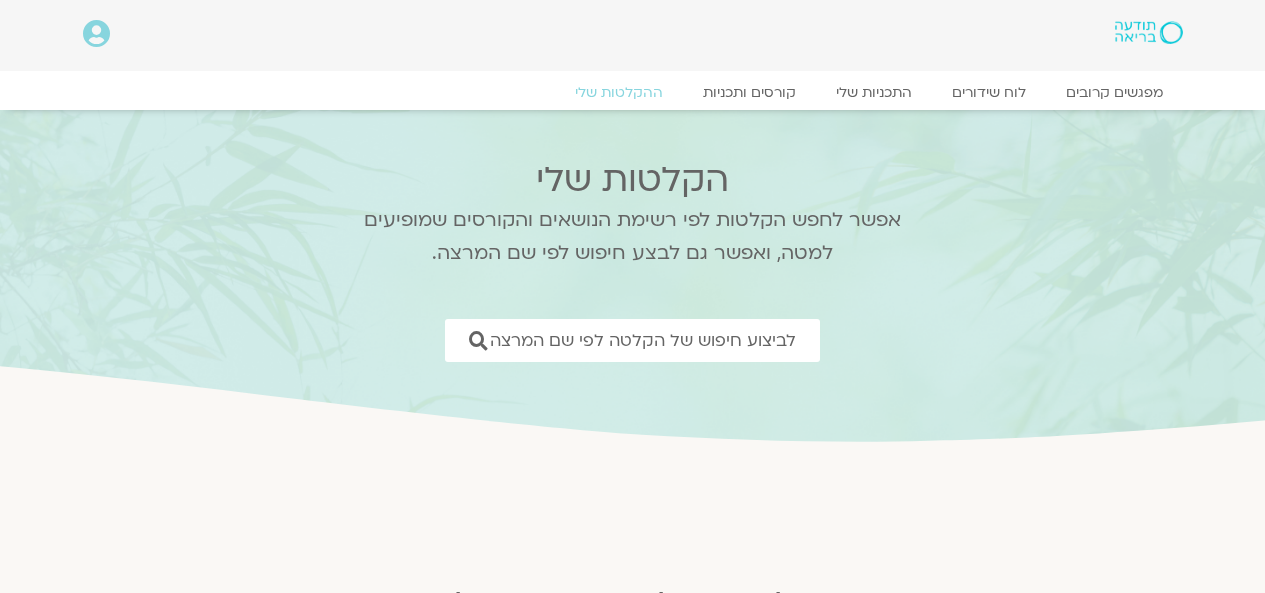 scroll, scrollTop: 0, scrollLeft: 0, axis: both 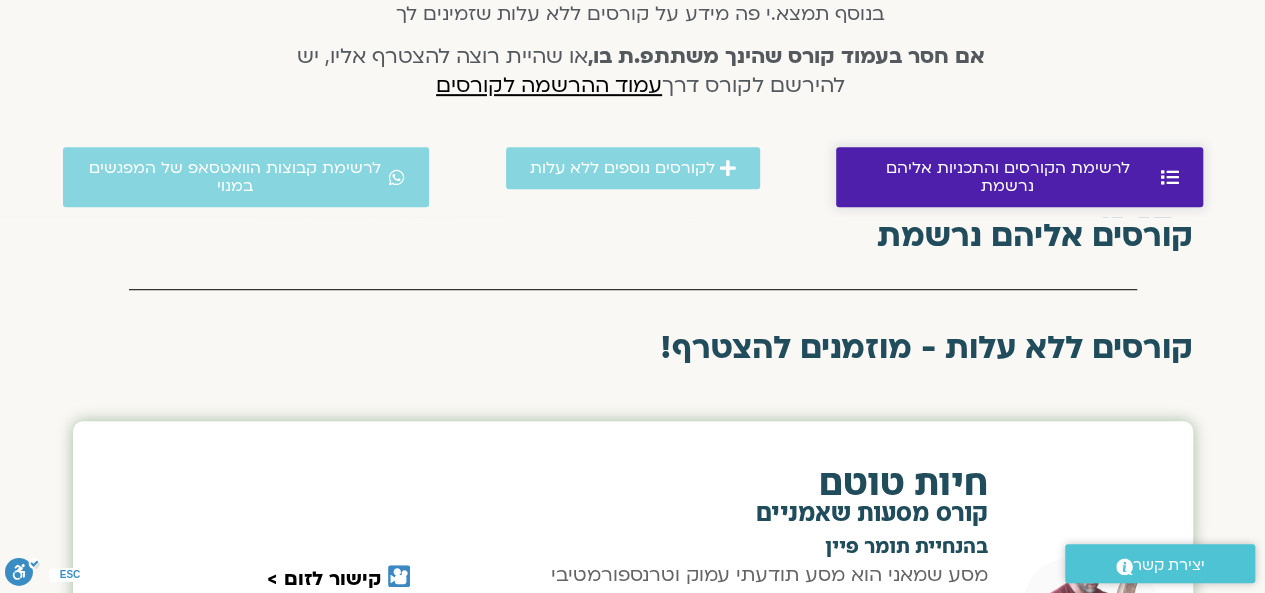 click on "לרשימת הקורסים והתכניות אליהם נרשמת" at bounding box center [1008, 177] 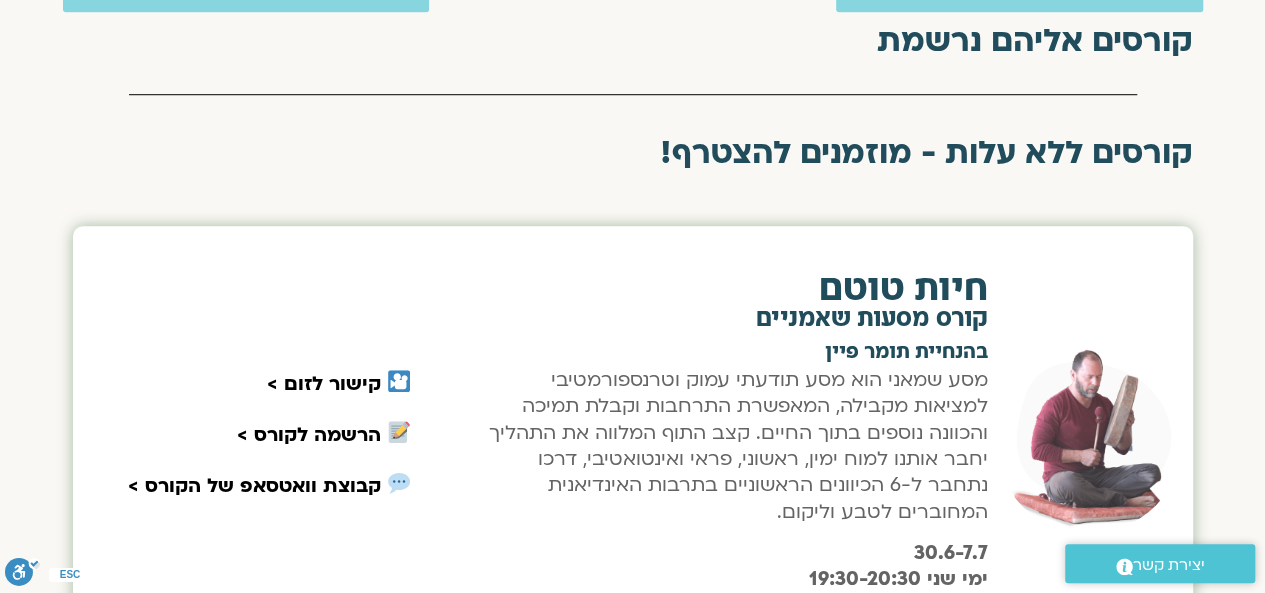 scroll, scrollTop: 0, scrollLeft: 0, axis: both 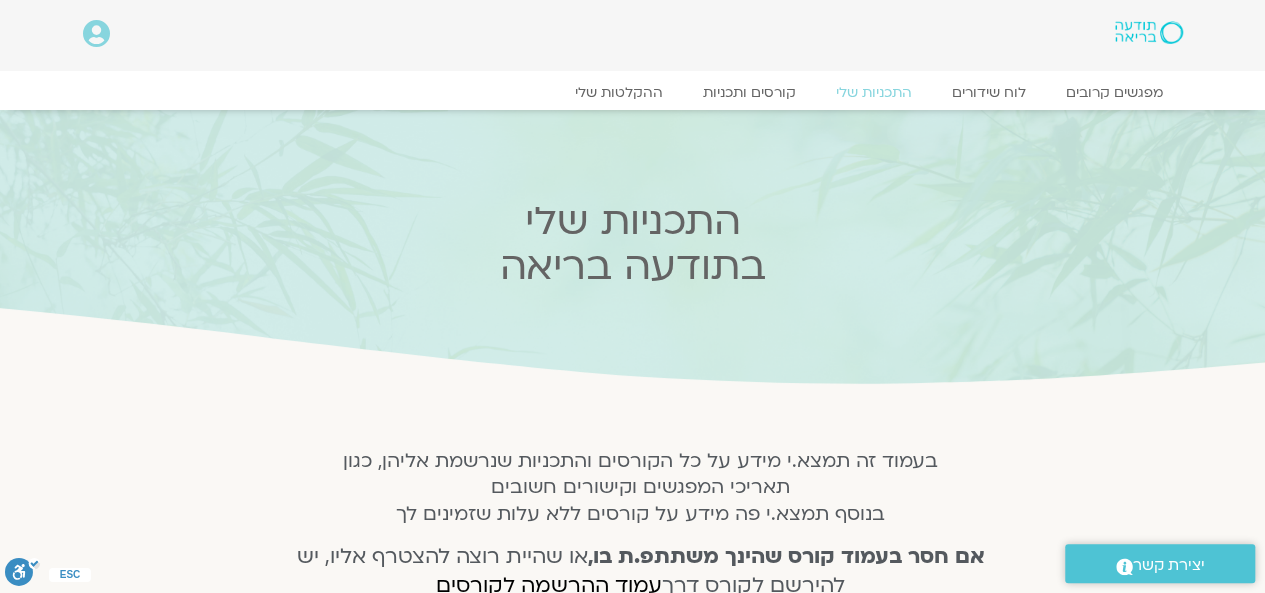 click at bounding box center [96, 34] 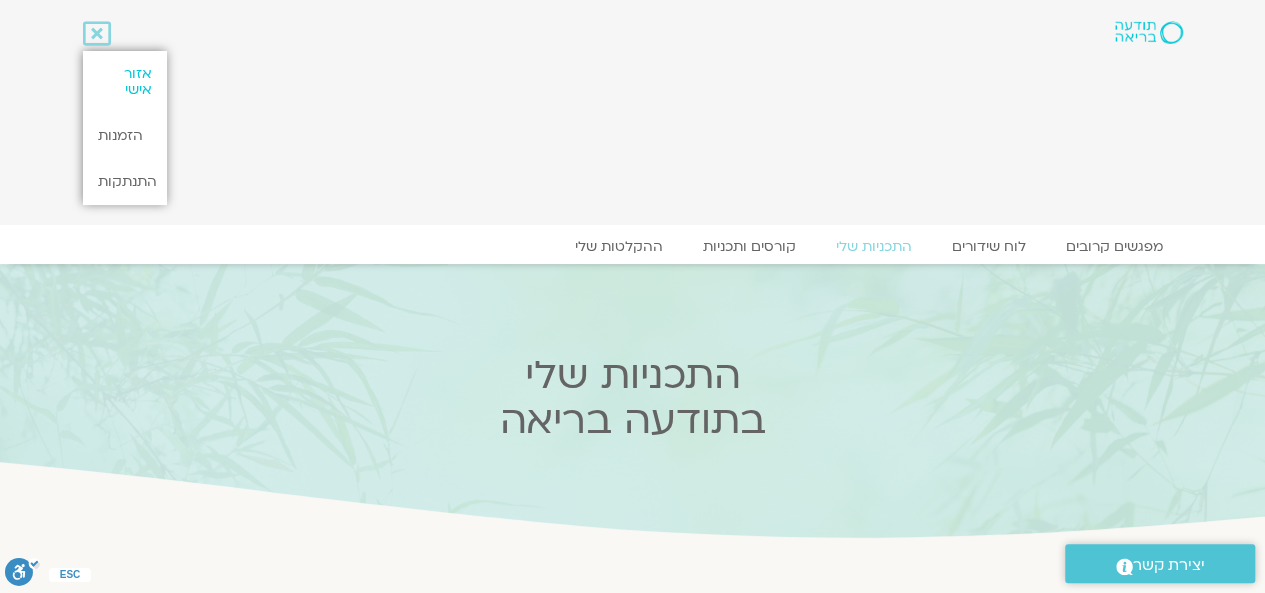 click on "אזור אישי" at bounding box center (125, 82) 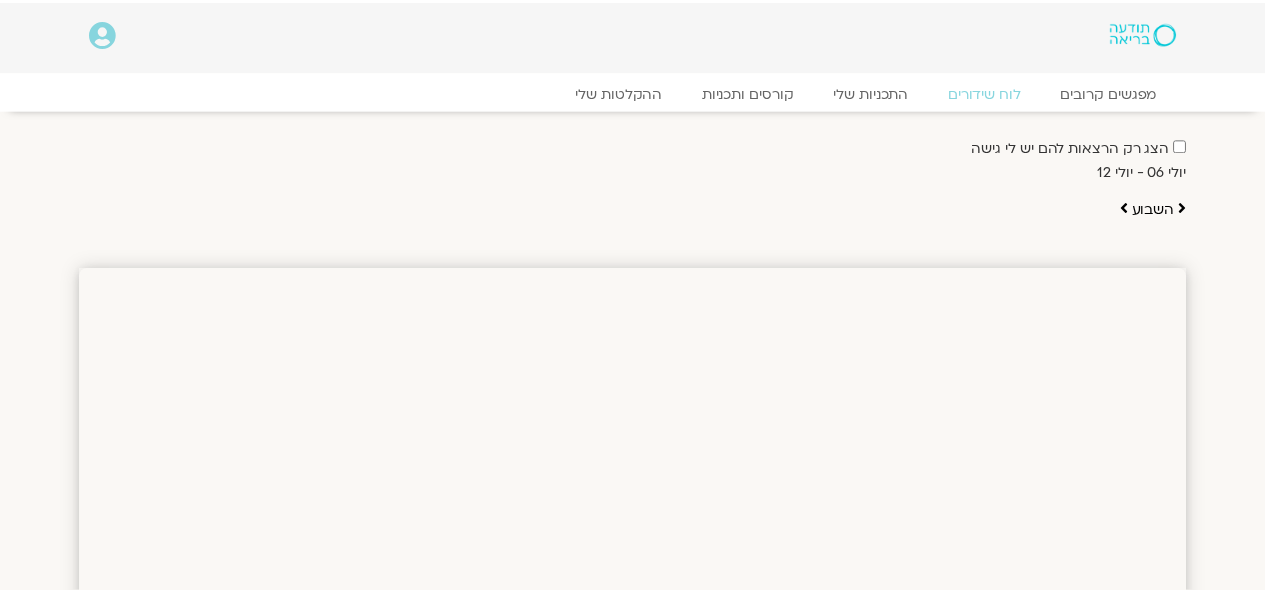 scroll, scrollTop: 0, scrollLeft: 0, axis: both 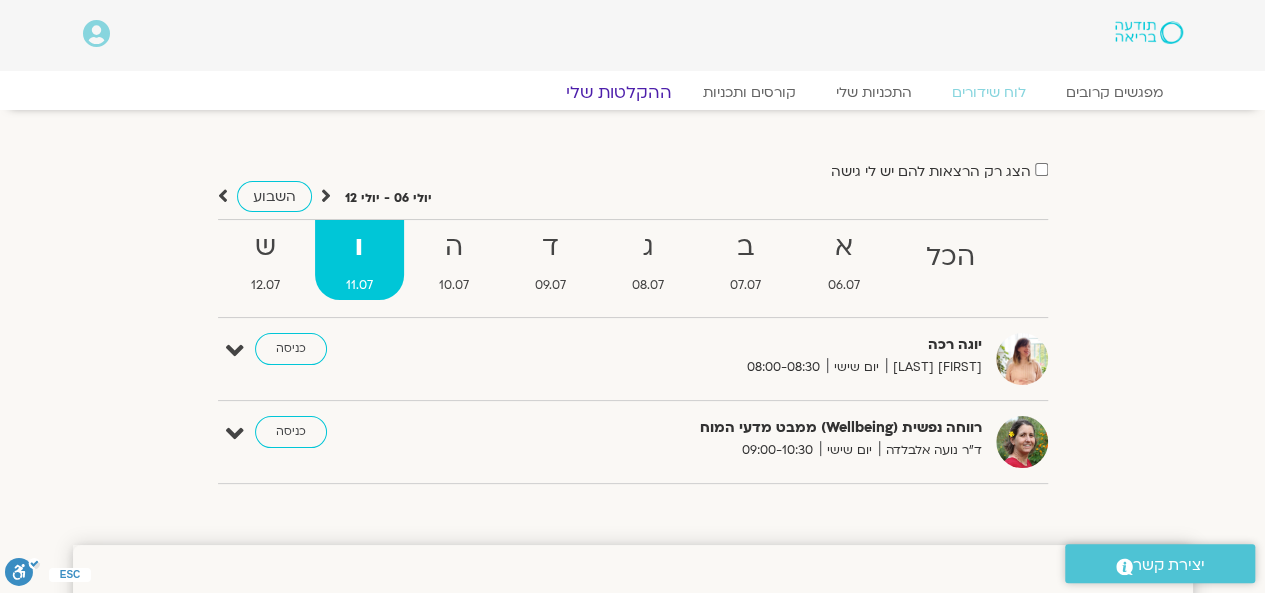 click on "ההקלטות שלי" 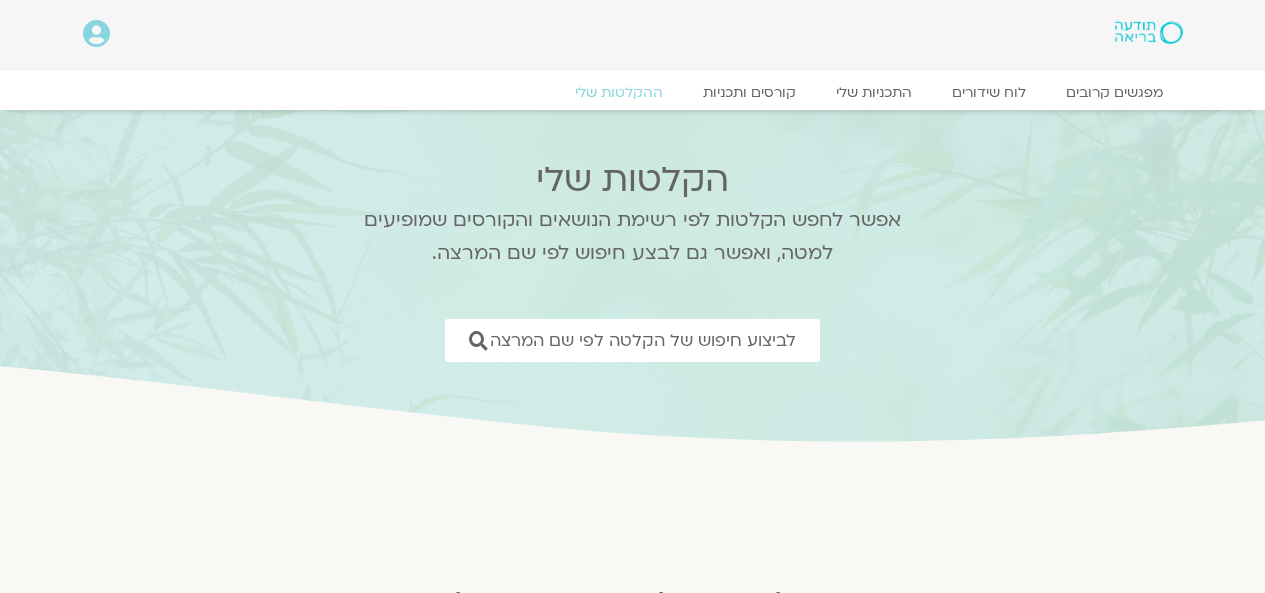 scroll, scrollTop: 0, scrollLeft: 0, axis: both 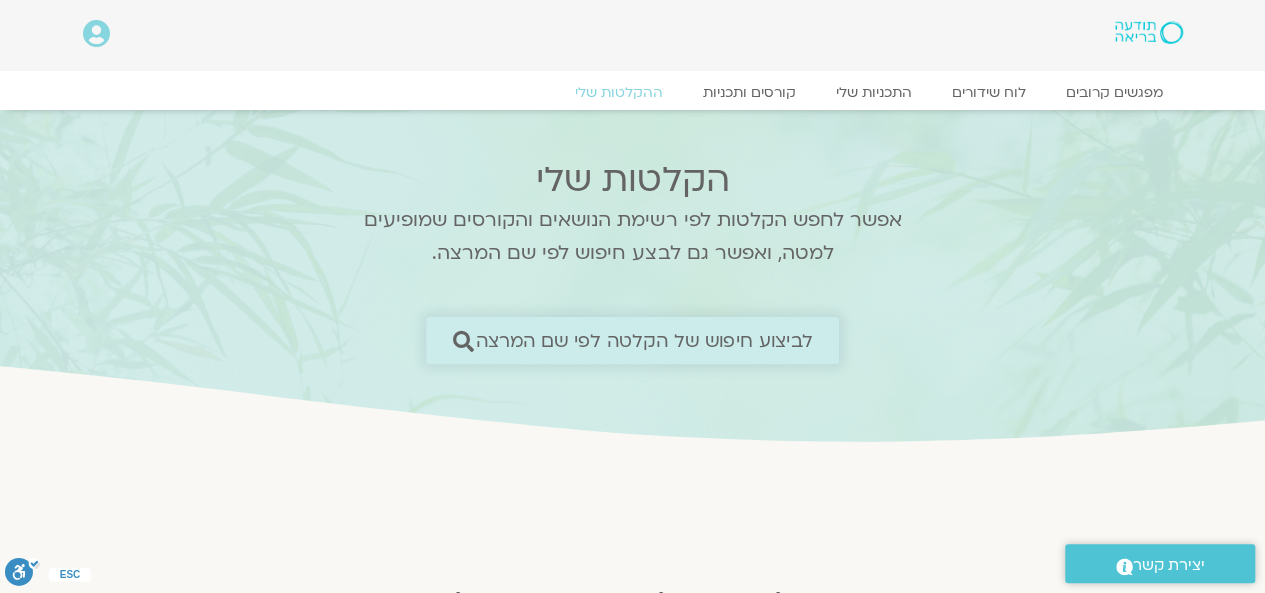 click on "לביצוע חיפוש של הקלטה לפי שם המרצה" at bounding box center [644, 340] 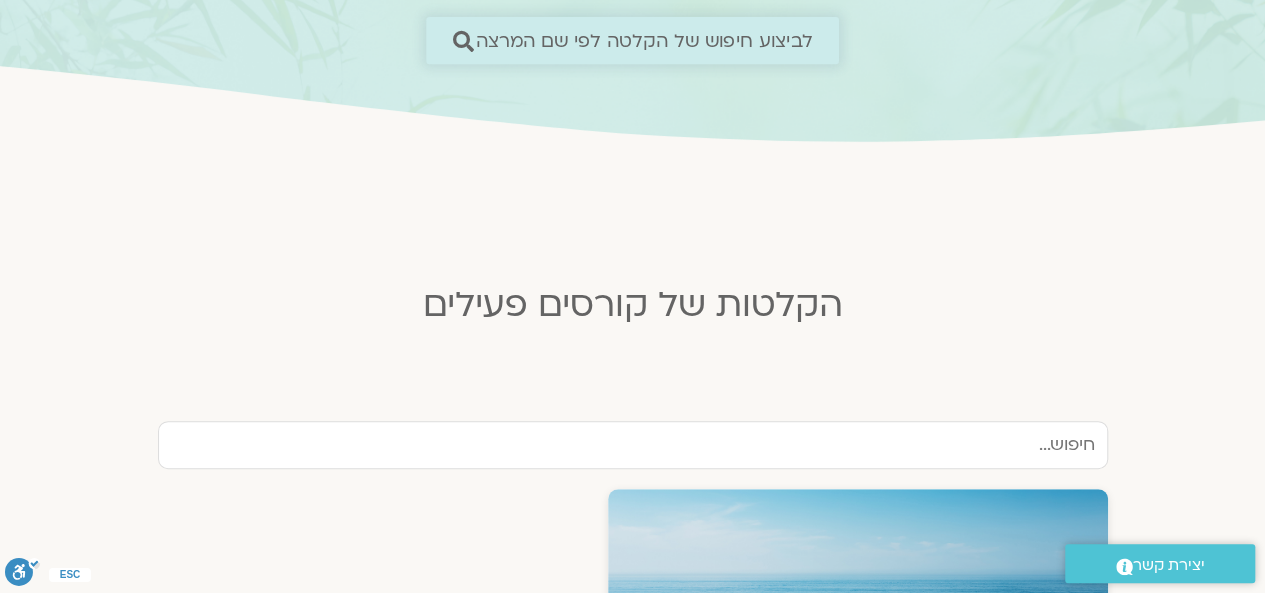 scroll, scrollTop: 383, scrollLeft: 0, axis: vertical 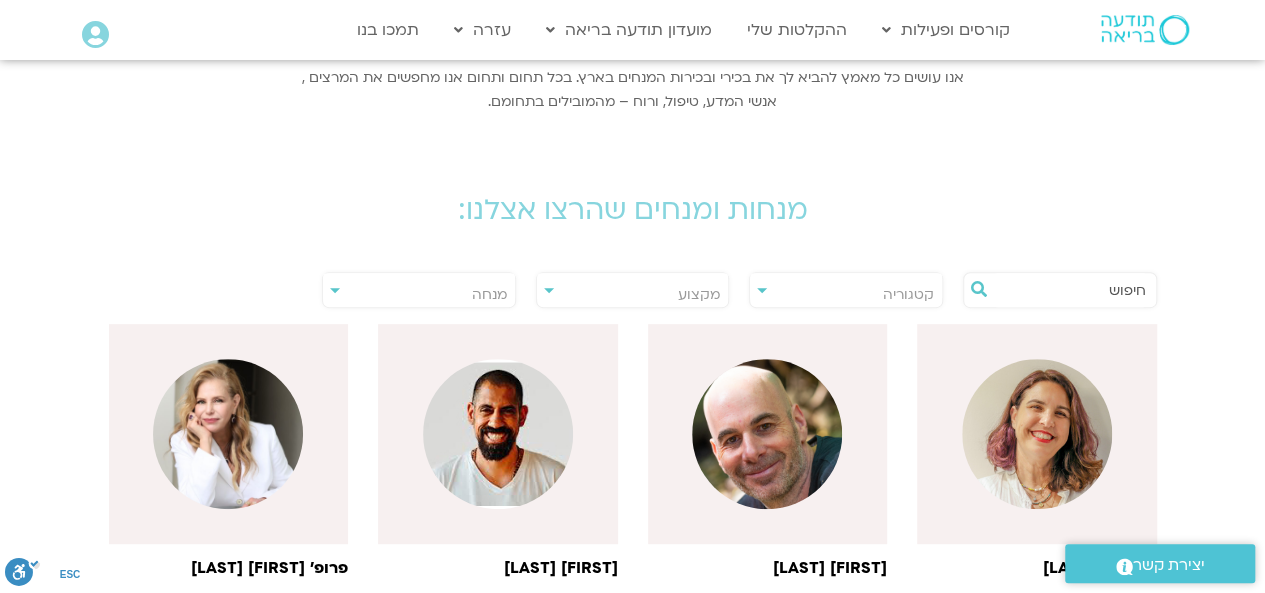 click at bounding box center [1070, 290] 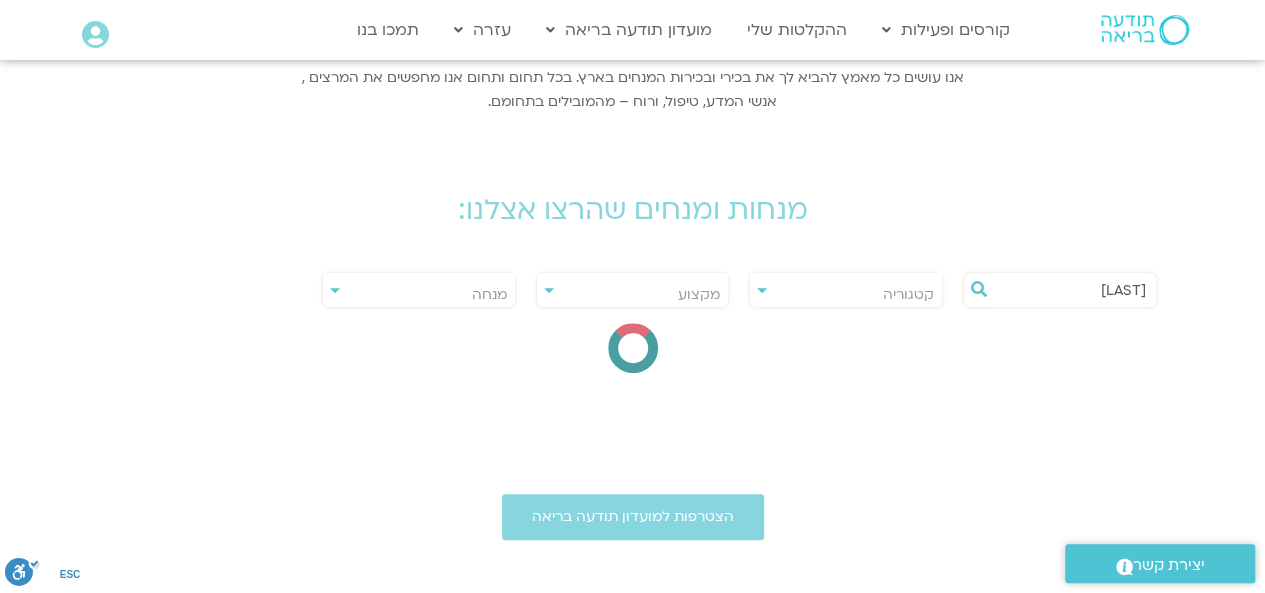type on "טייכר" 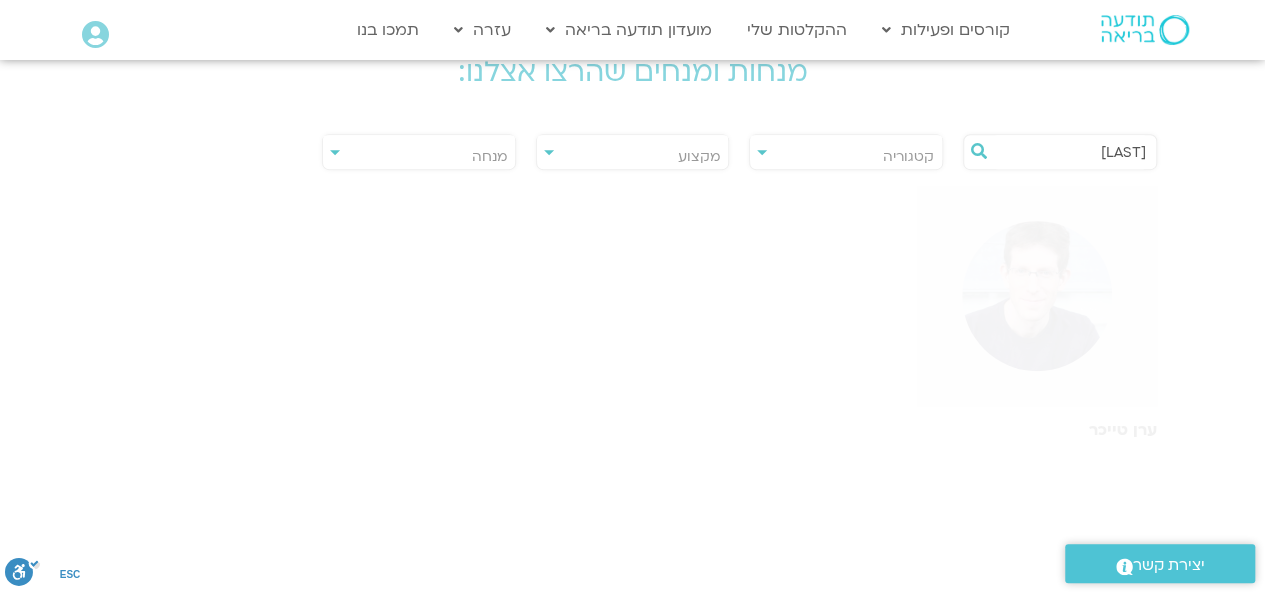 scroll, scrollTop: 500, scrollLeft: 0, axis: vertical 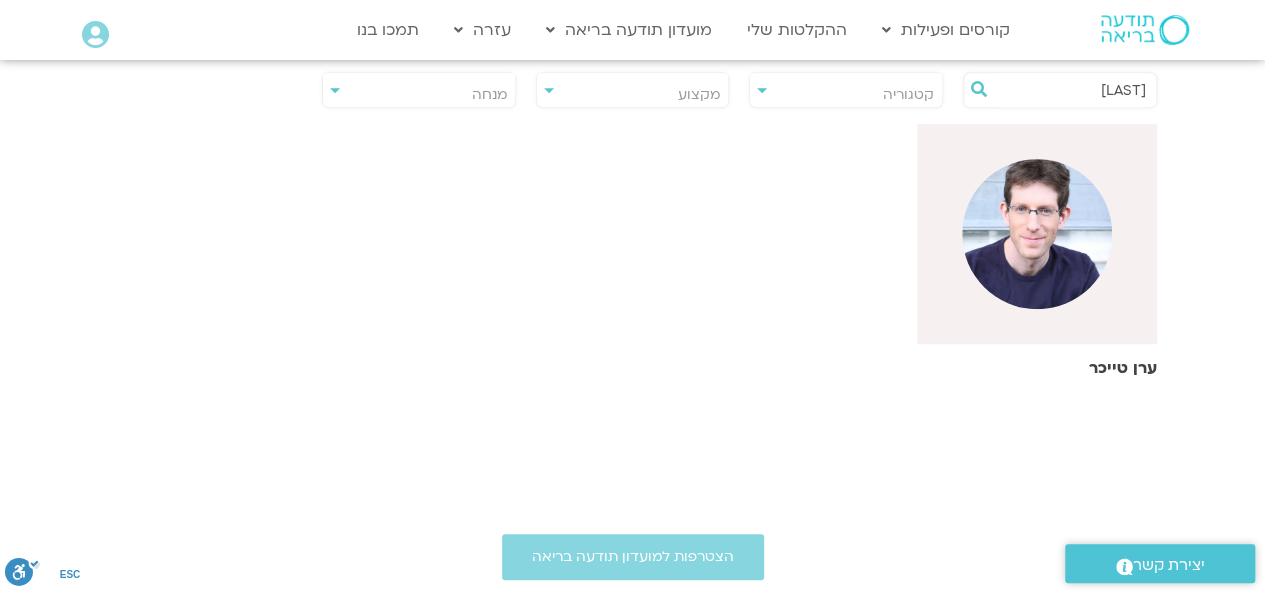 click at bounding box center (1037, 234) 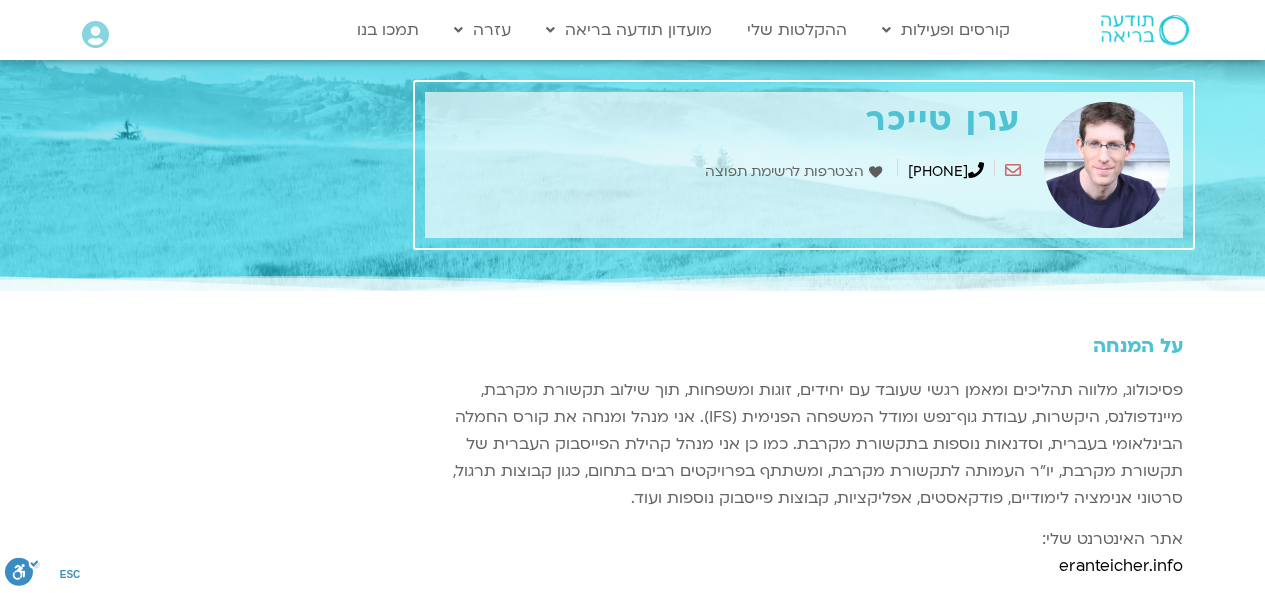 scroll, scrollTop: 0, scrollLeft: 0, axis: both 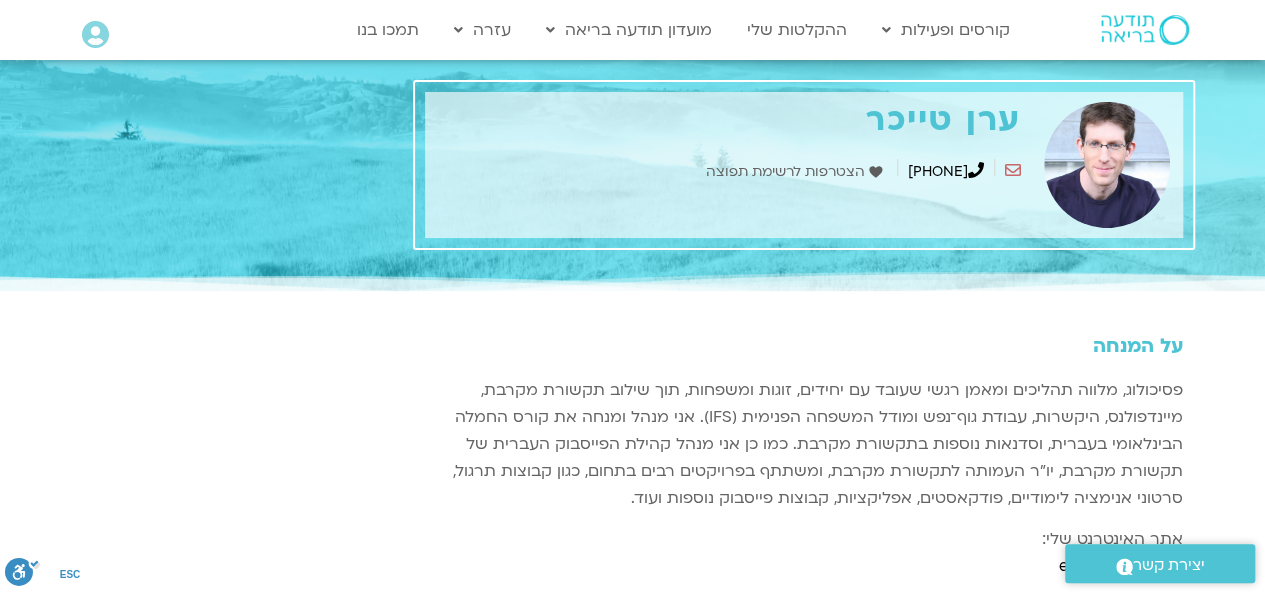 click at bounding box center (95, 35) 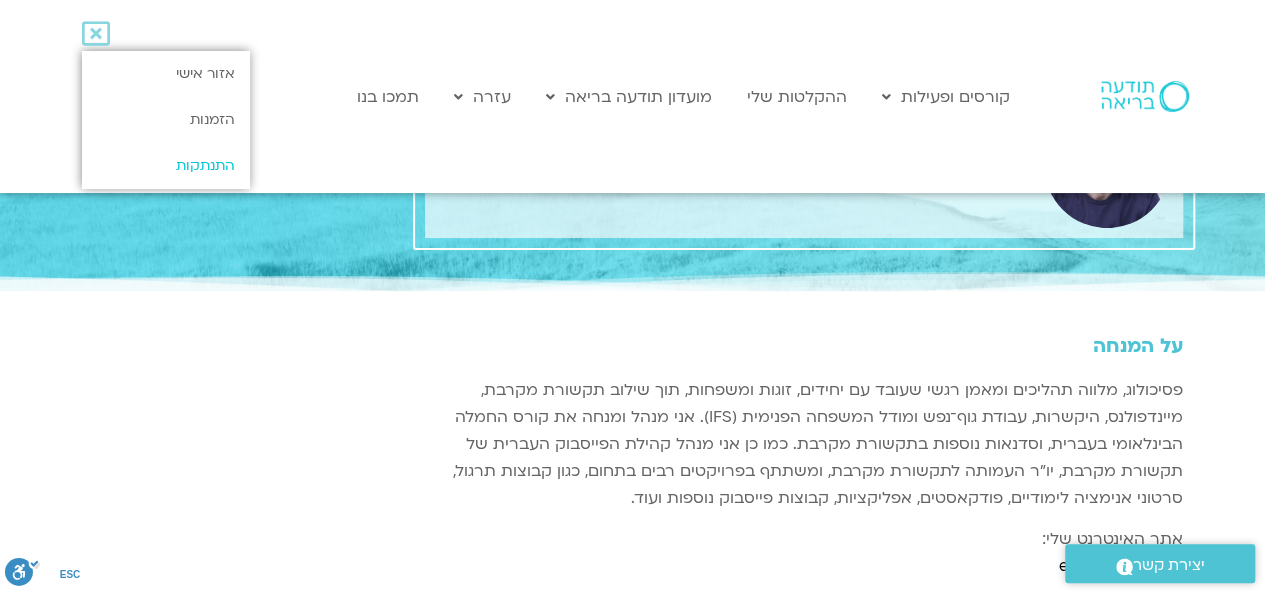 click on "התנתקות" at bounding box center [165, 166] 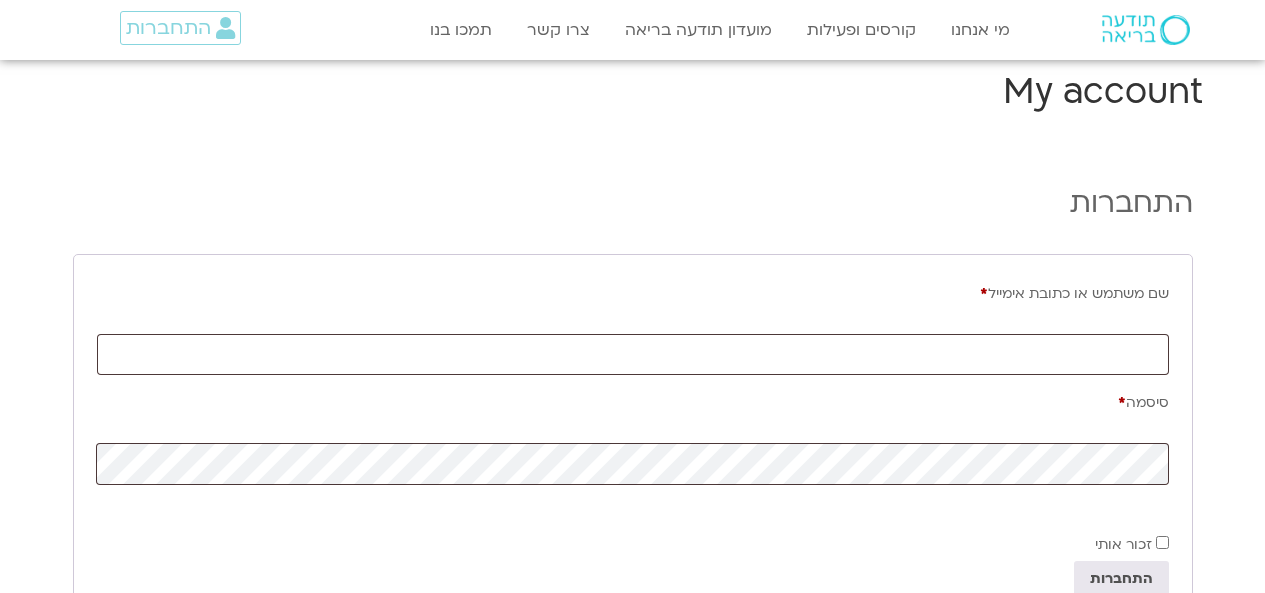 scroll, scrollTop: 0, scrollLeft: 0, axis: both 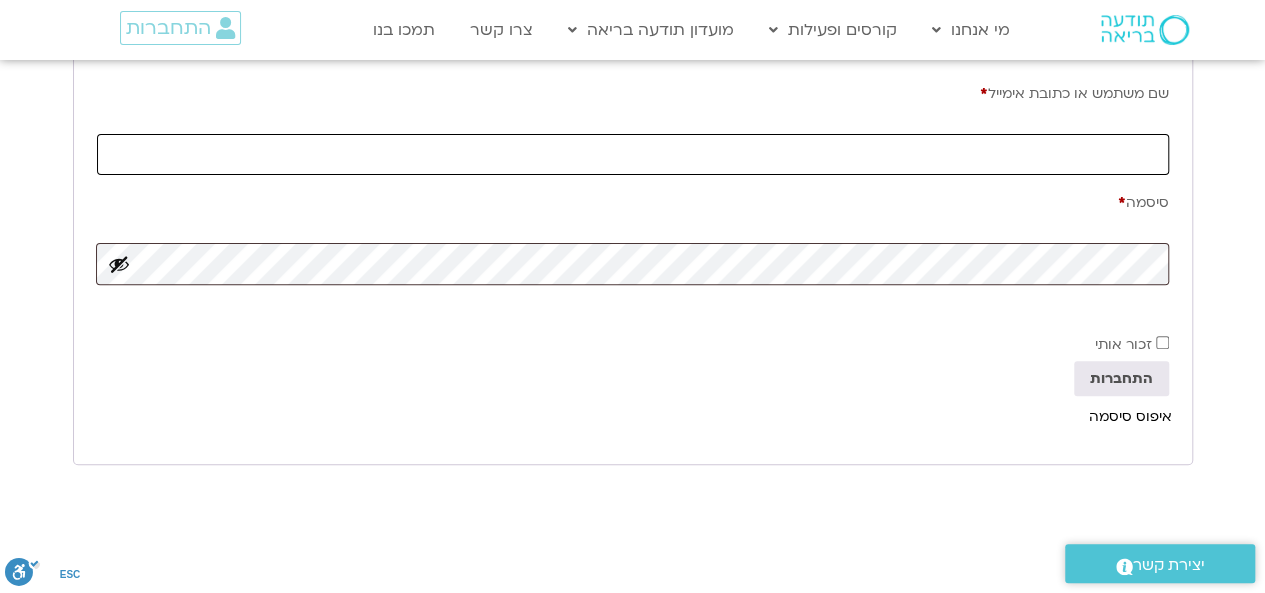 click on "שם משתמש או כתובת אימייל  * חובה" at bounding box center (633, 154) 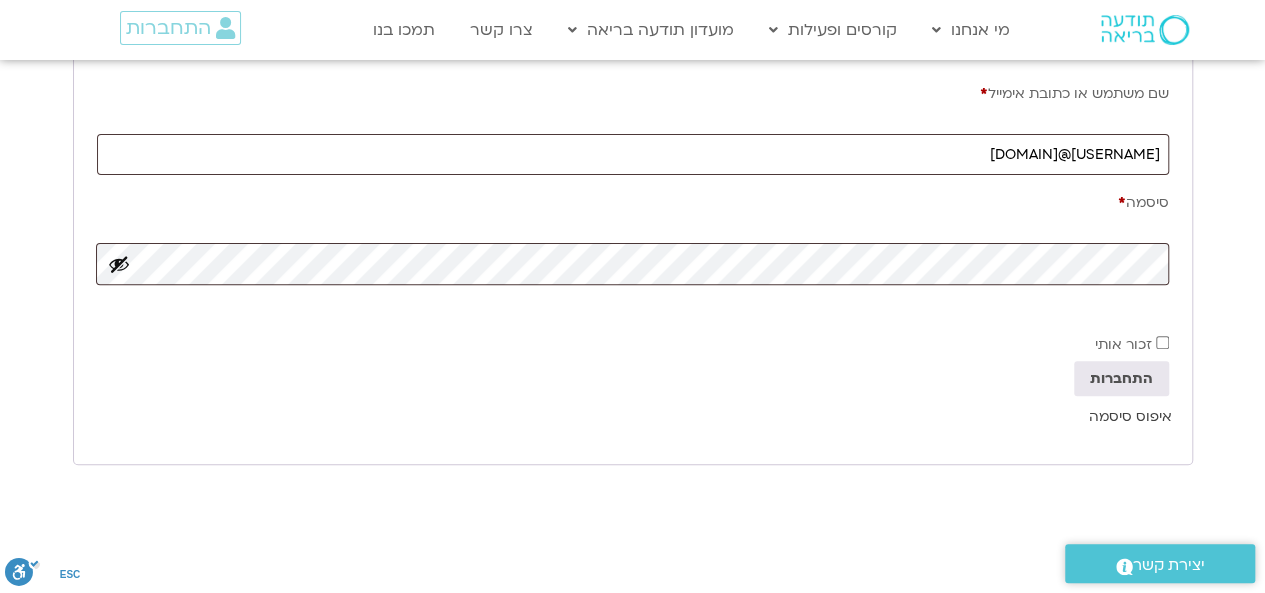 click on "איפוס סיסמה" at bounding box center (1130, 416) 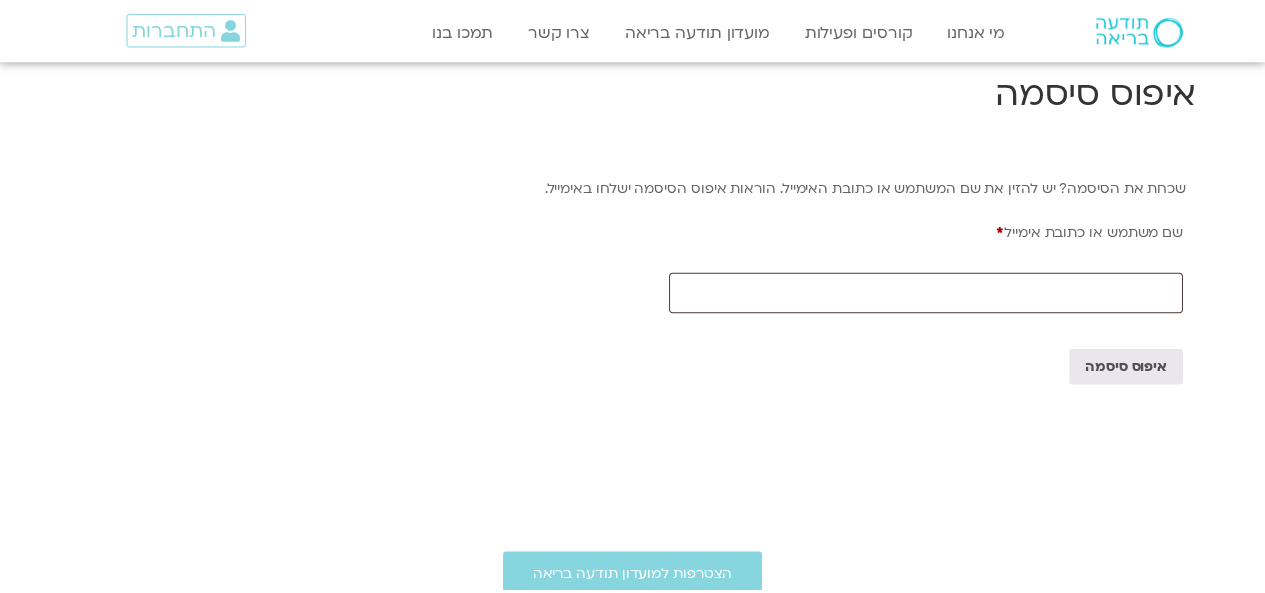 scroll, scrollTop: 0, scrollLeft: 0, axis: both 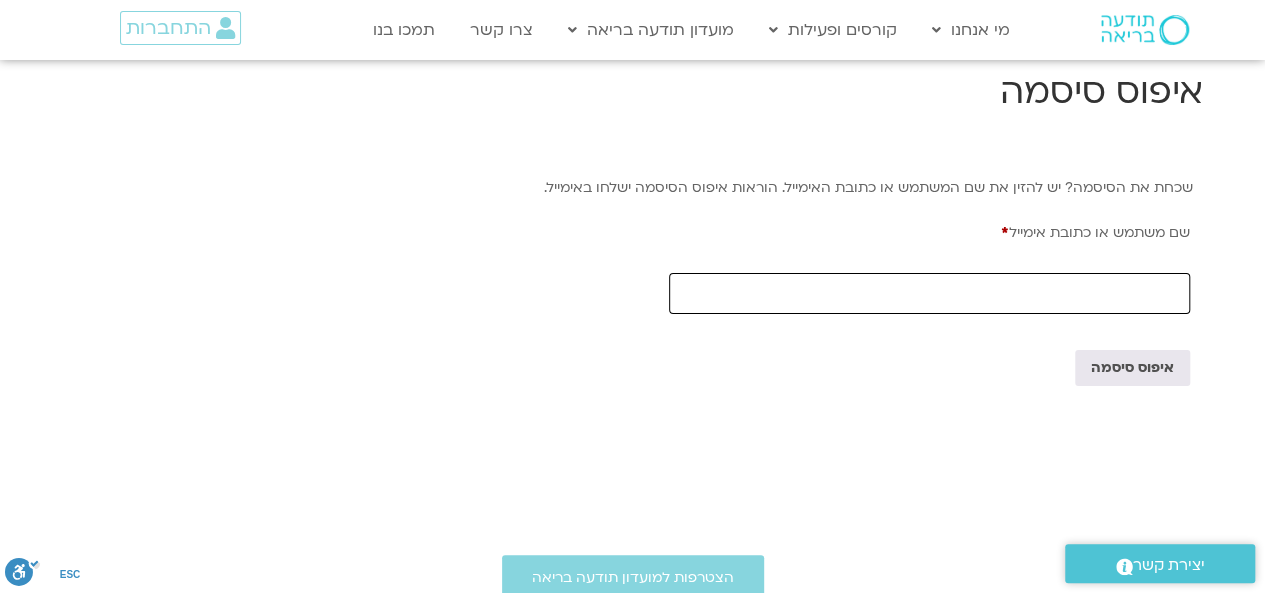 click on "שם משתמש או כתובת אימייל  * חובה" at bounding box center (929, 293) 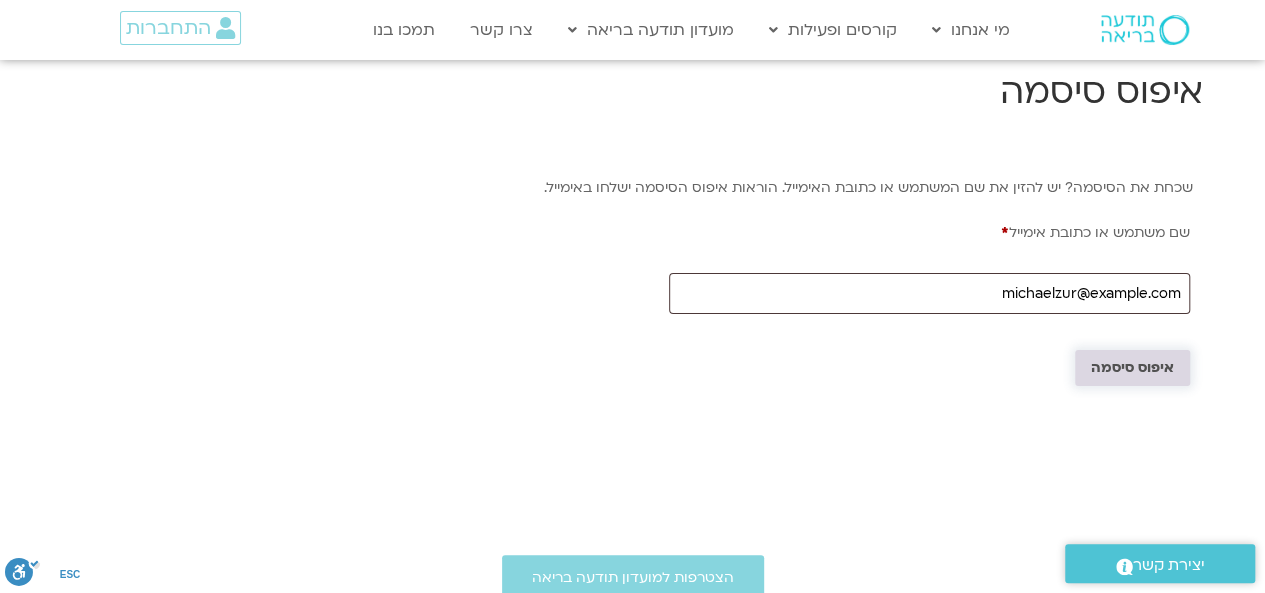 click on "איפוס סיסמה" at bounding box center [1132, 368] 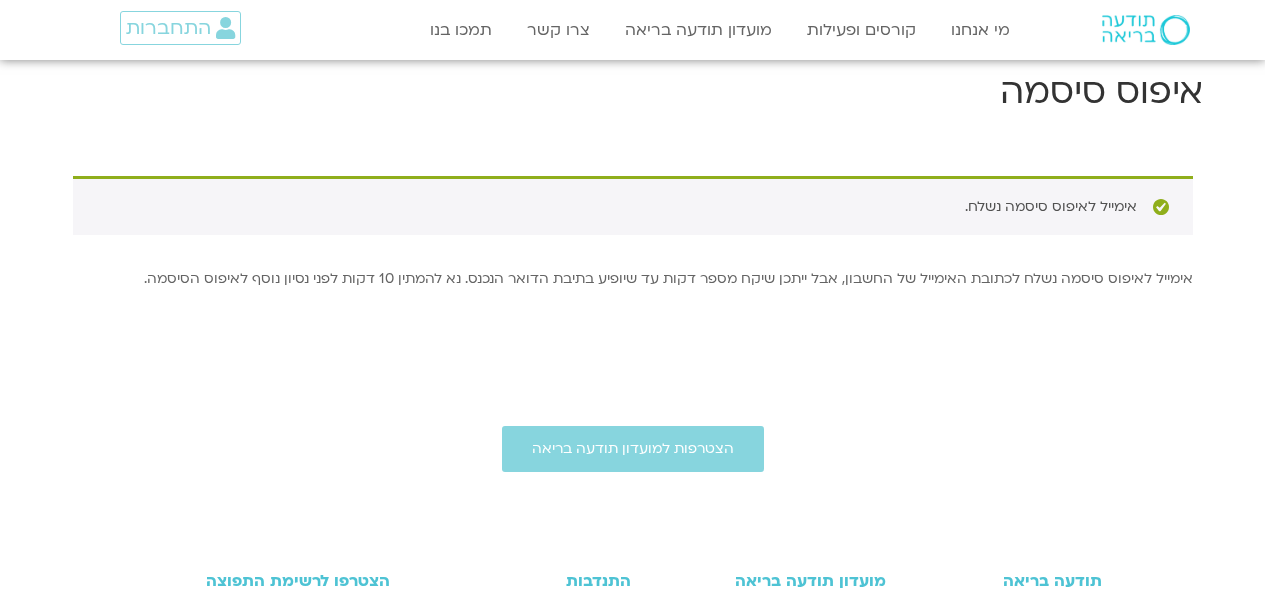 scroll, scrollTop: 0, scrollLeft: 0, axis: both 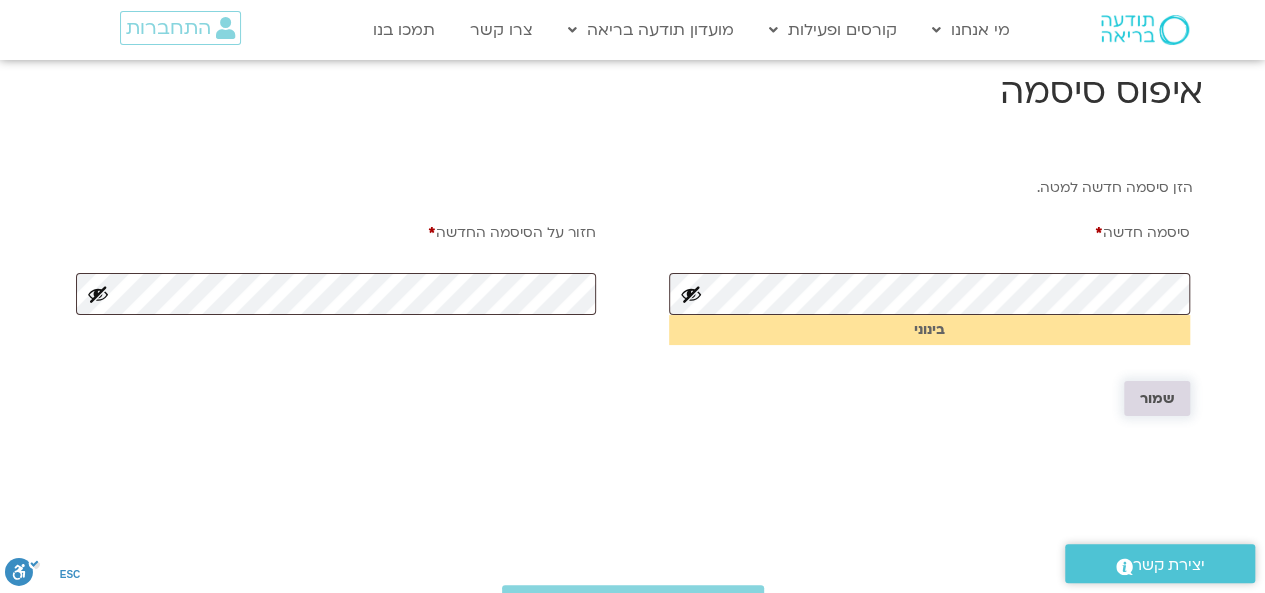 click on "שמור" at bounding box center (1157, 399) 